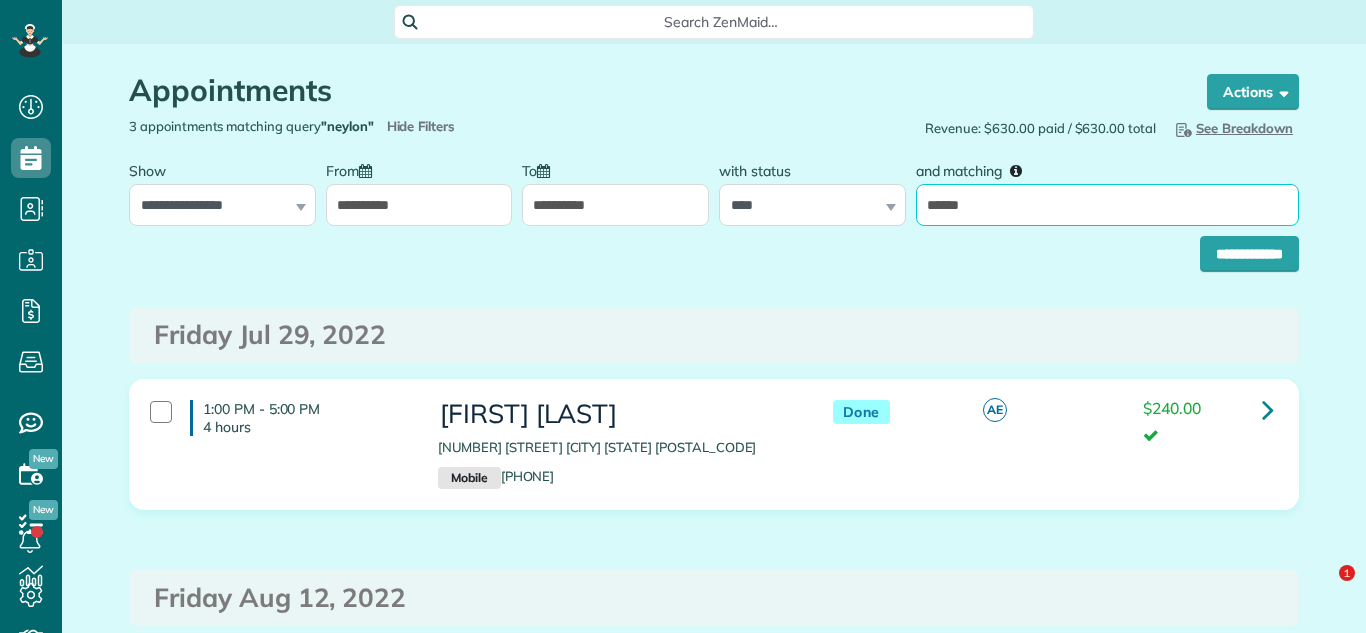 click on "******" at bounding box center (1107, 205) 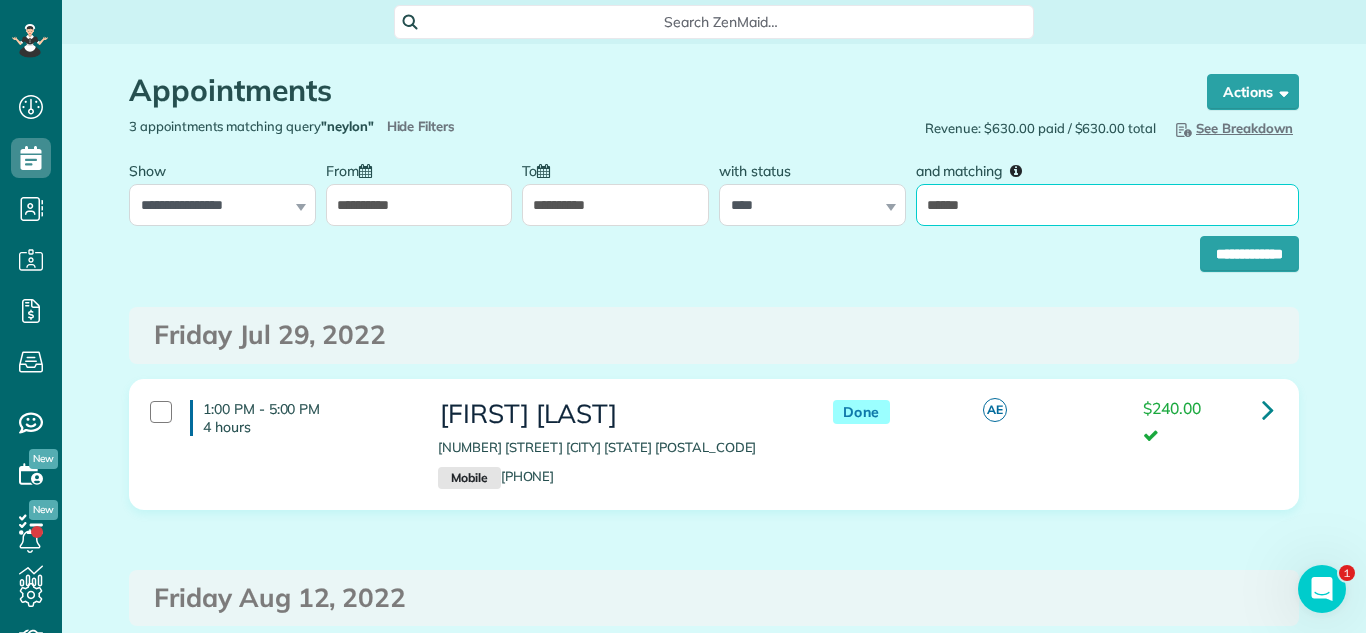 scroll, scrollTop: 633, scrollLeft: 62, axis: both 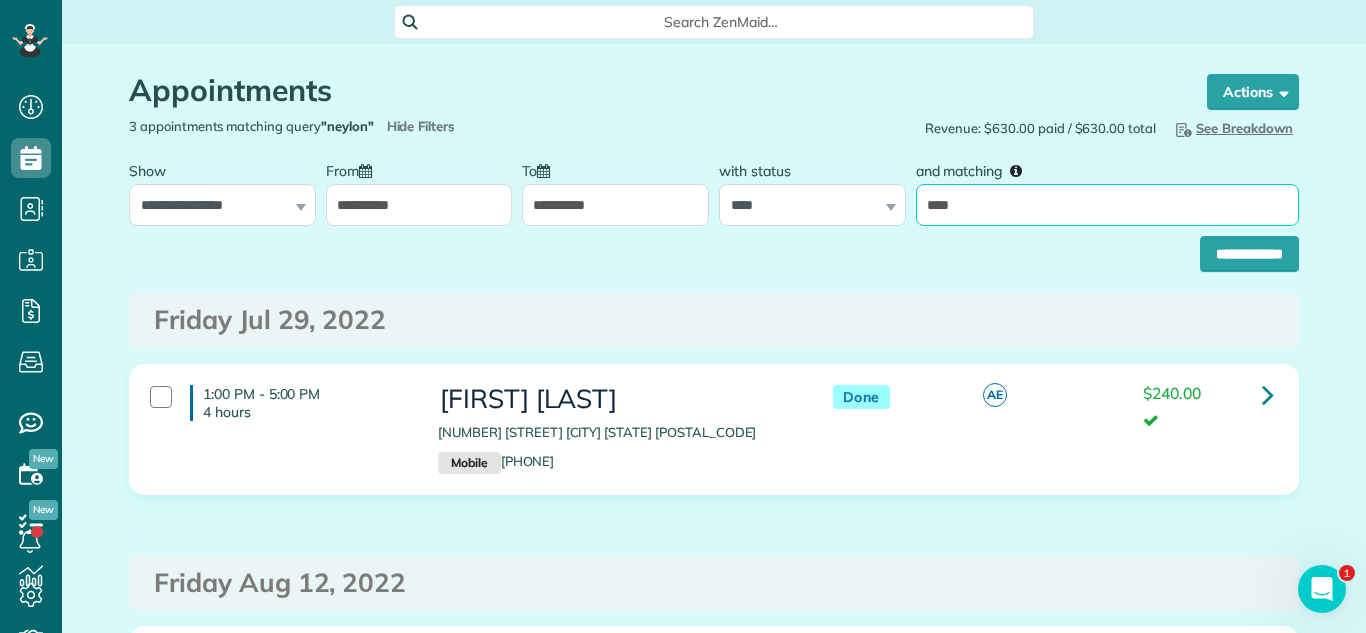 type on "*****" 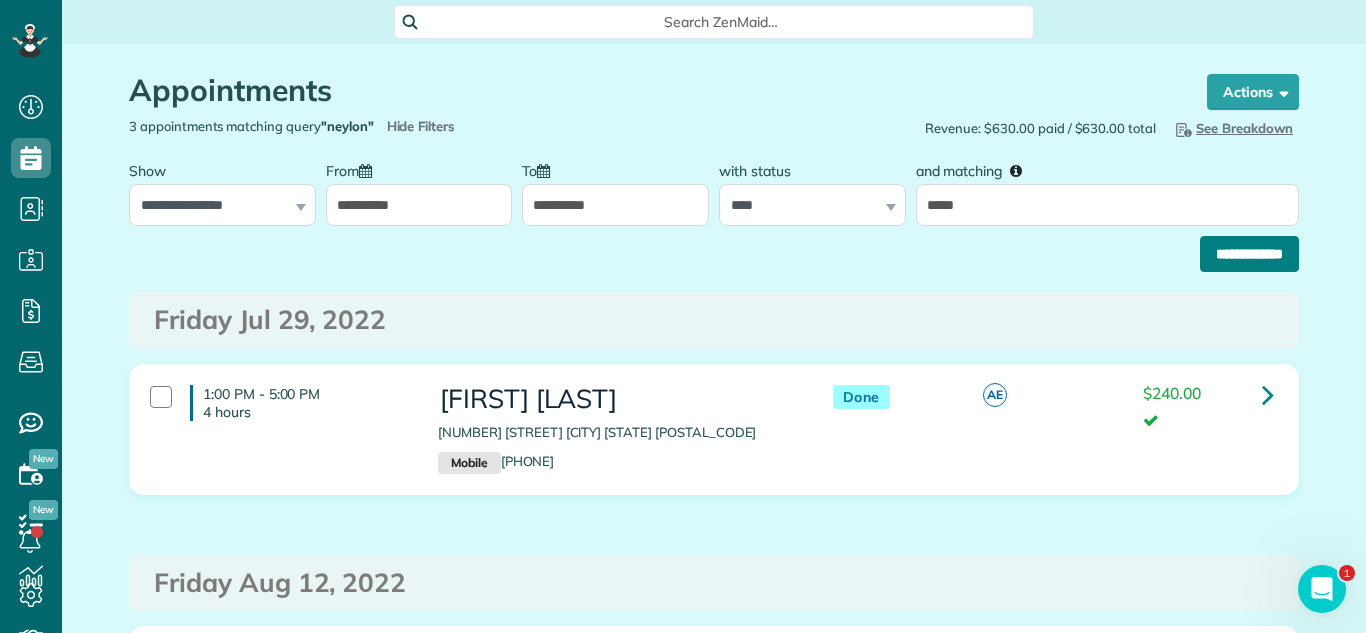 click on "**********" at bounding box center (1249, 254) 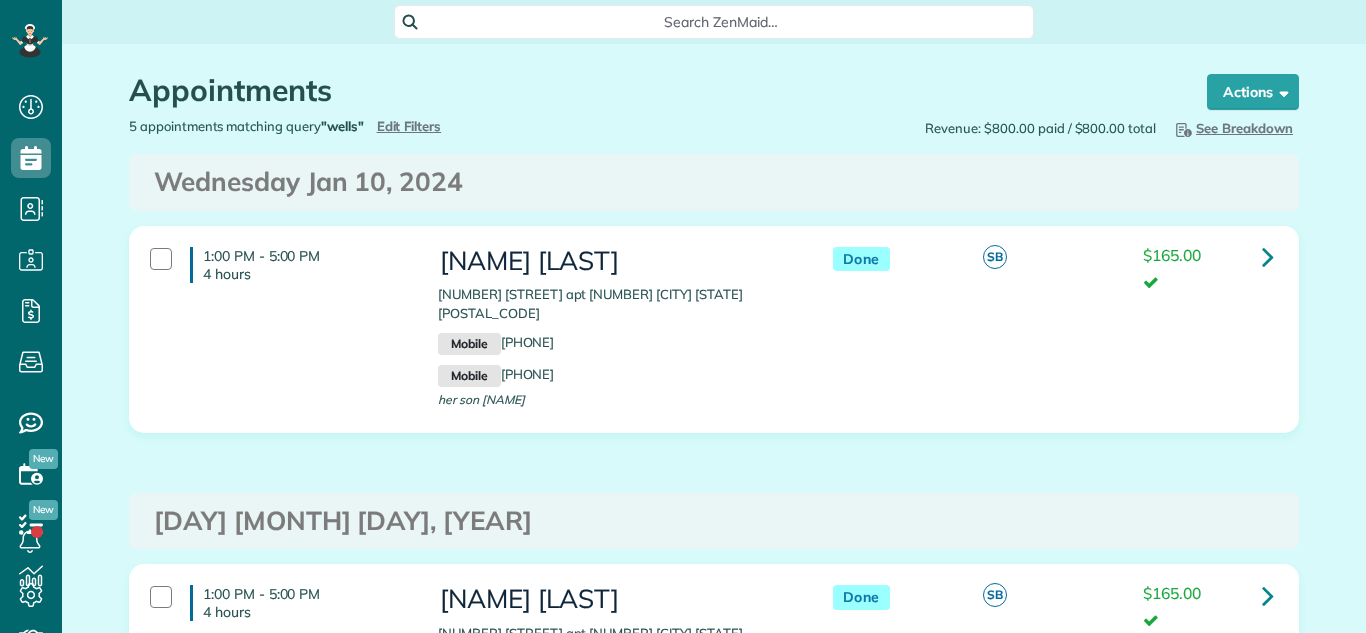 scroll, scrollTop: 0, scrollLeft: 0, axis: both 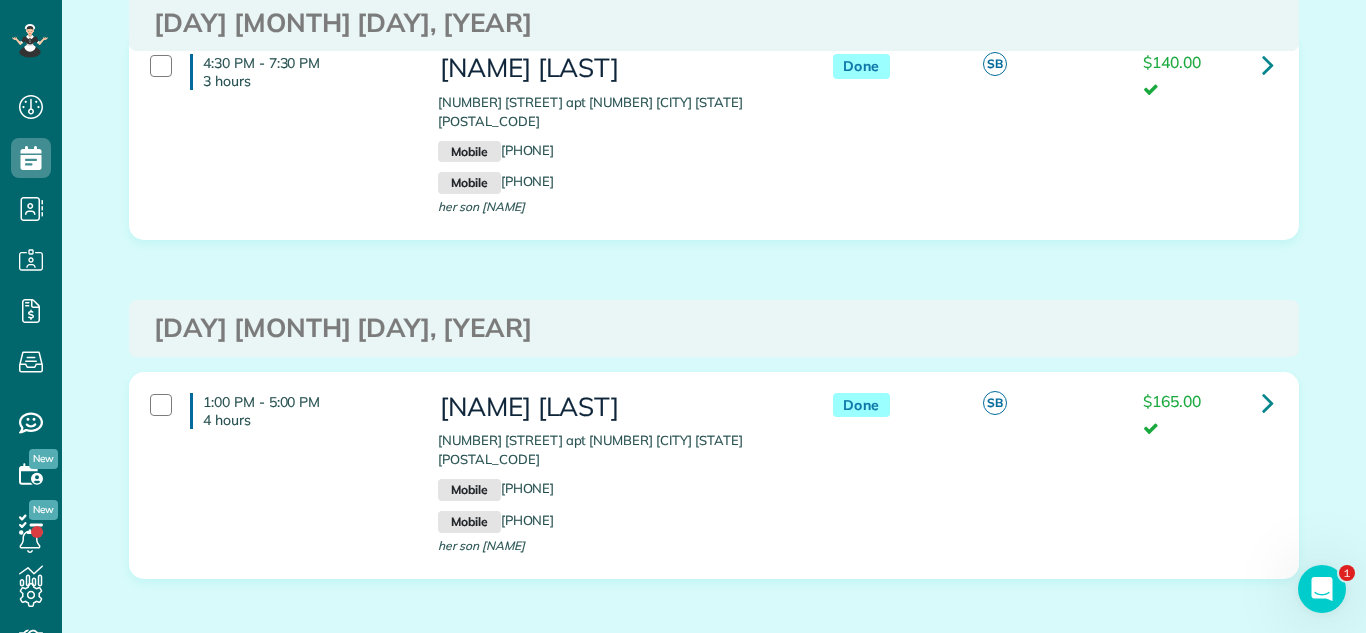 click on "Monday Mar 31, 2025" at bounding box center [714, 328] 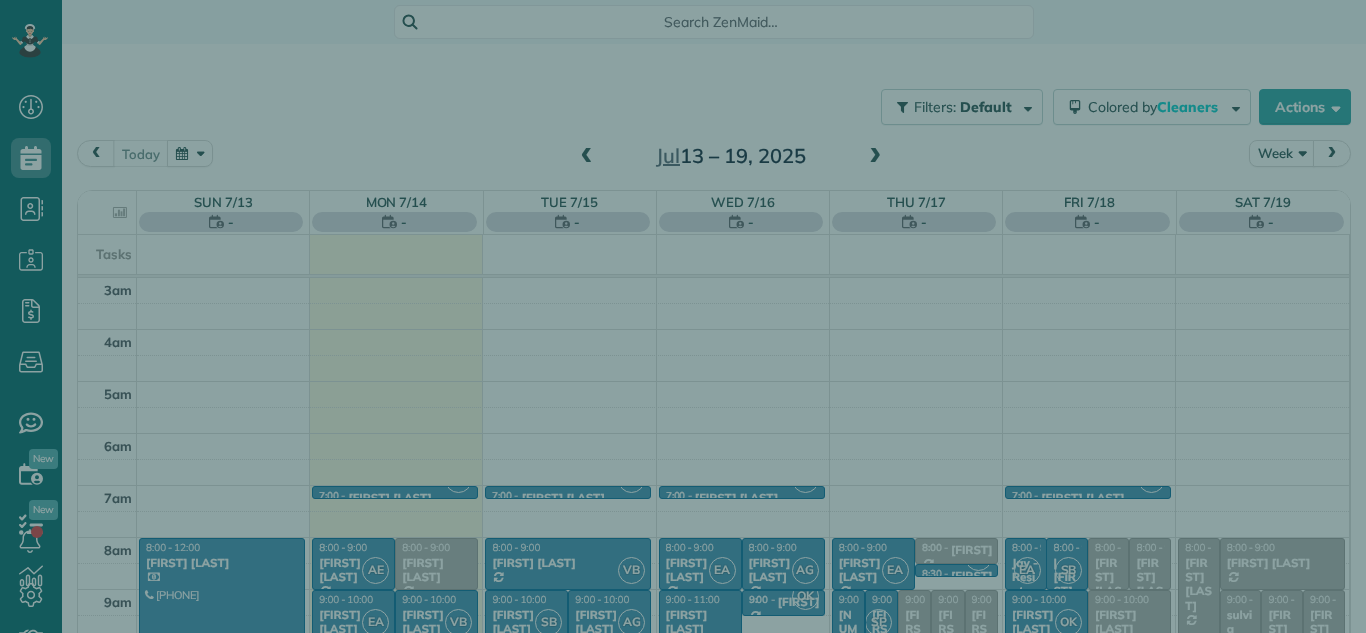 scroll, scrollTop: 0, scrollLeft: 0, axis: both 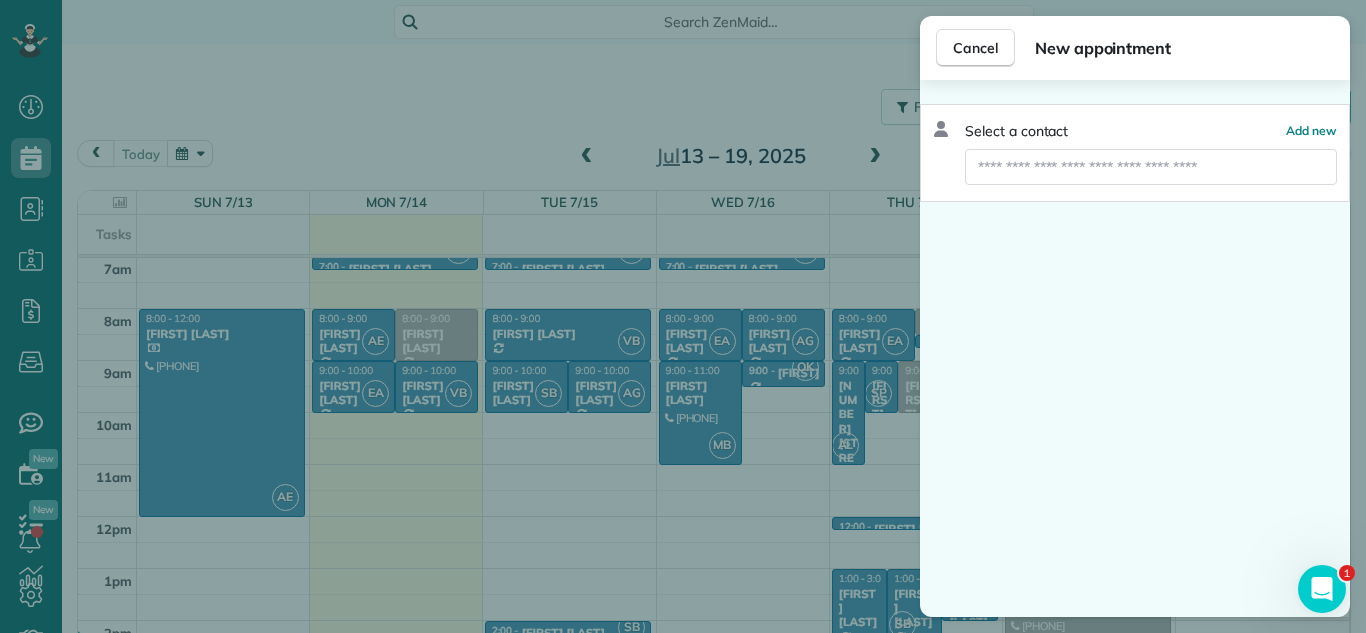 click at bounding box center (1151, 167) 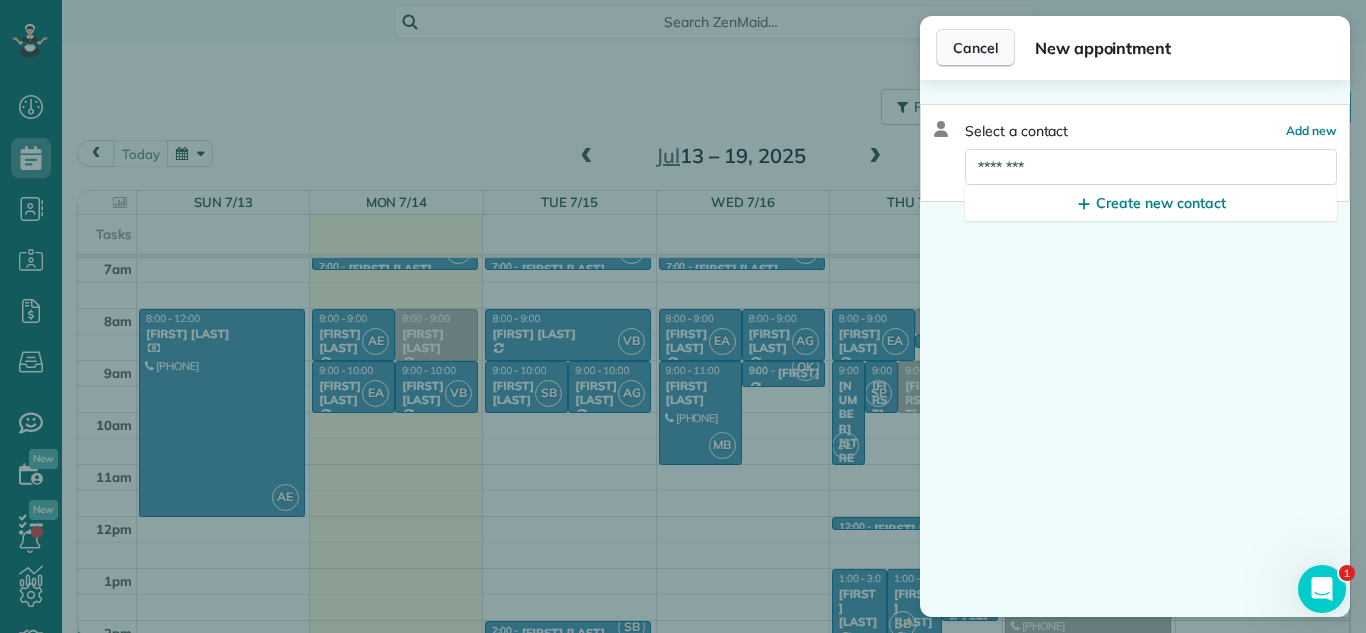 type on "********" 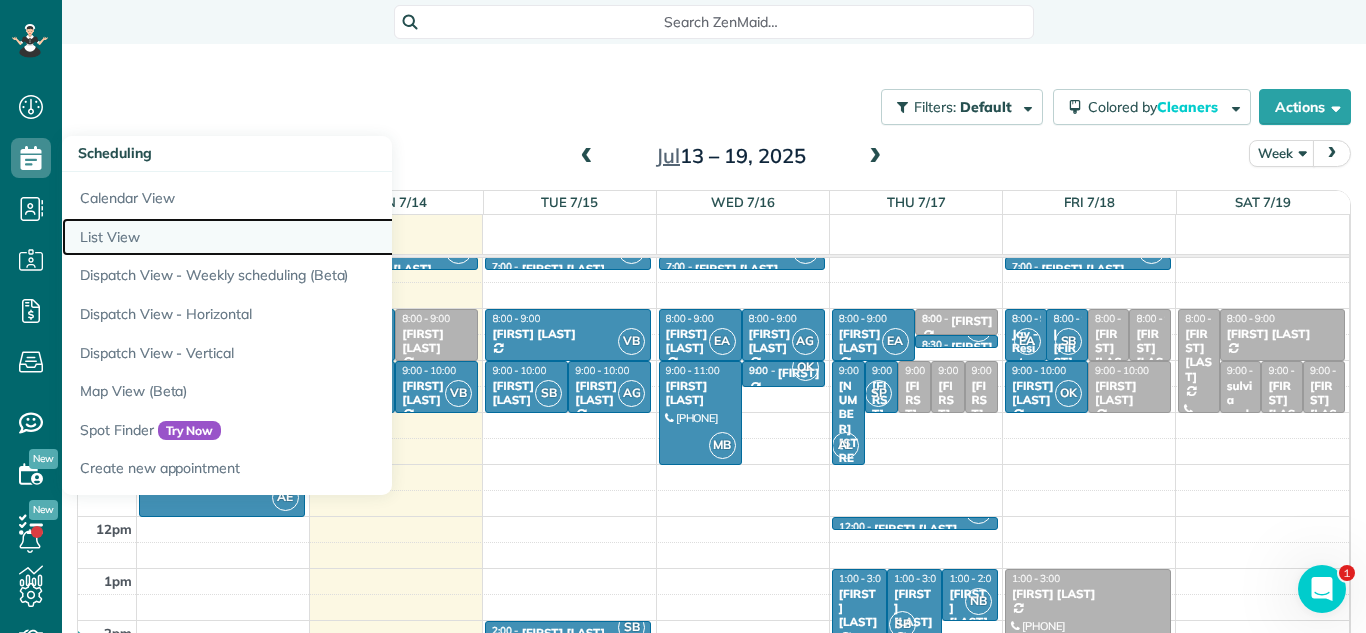 click on "List View" at bounding box center (312, 237) 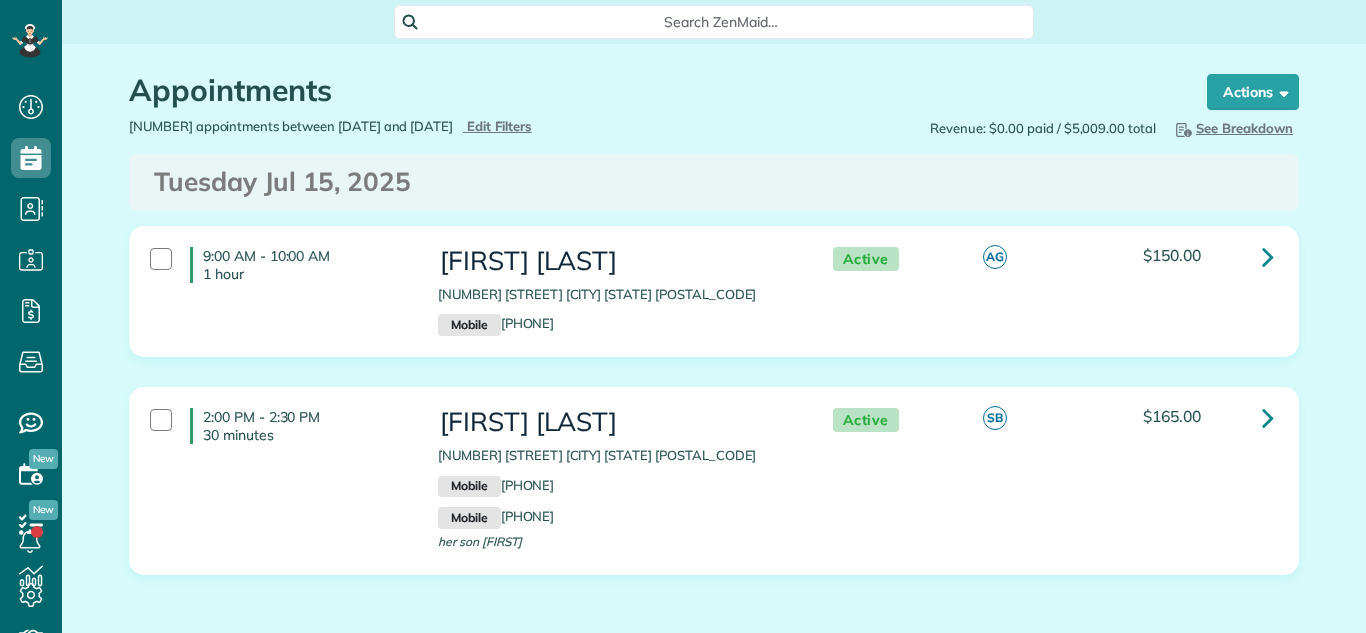 scroll, scrollTop: 0, scrollLeft: 0, axis: both 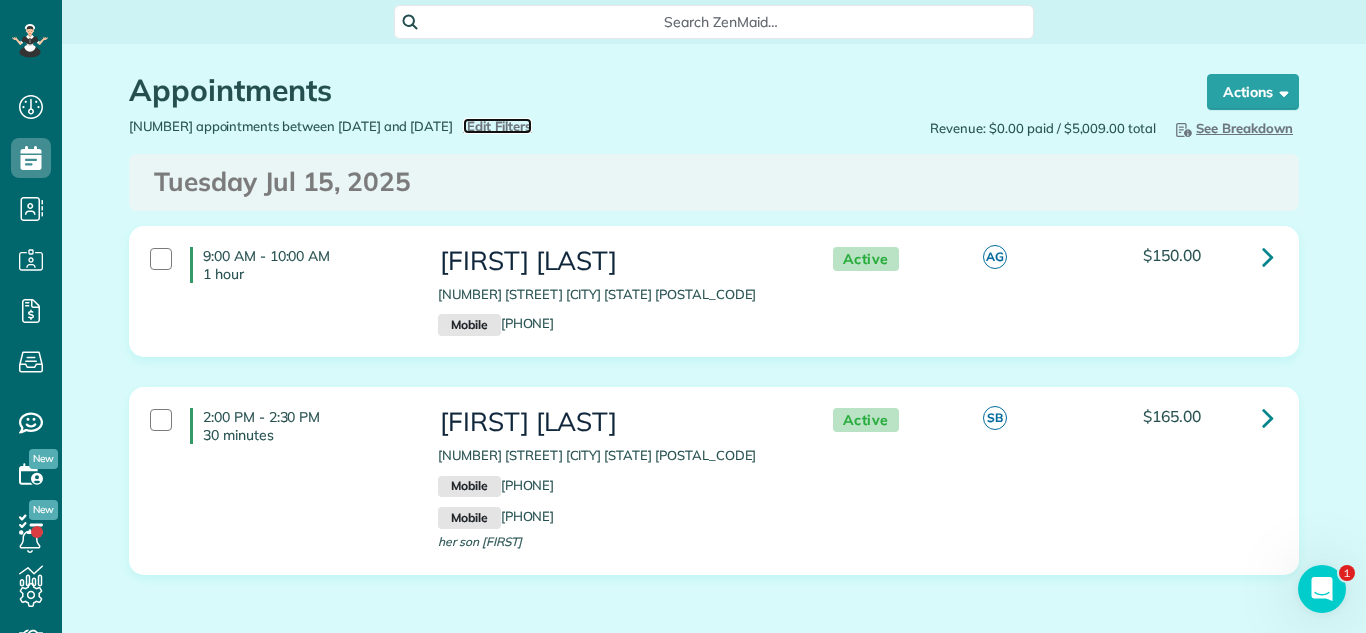 click on "Edit Filters" at bounding box center (499, 126) 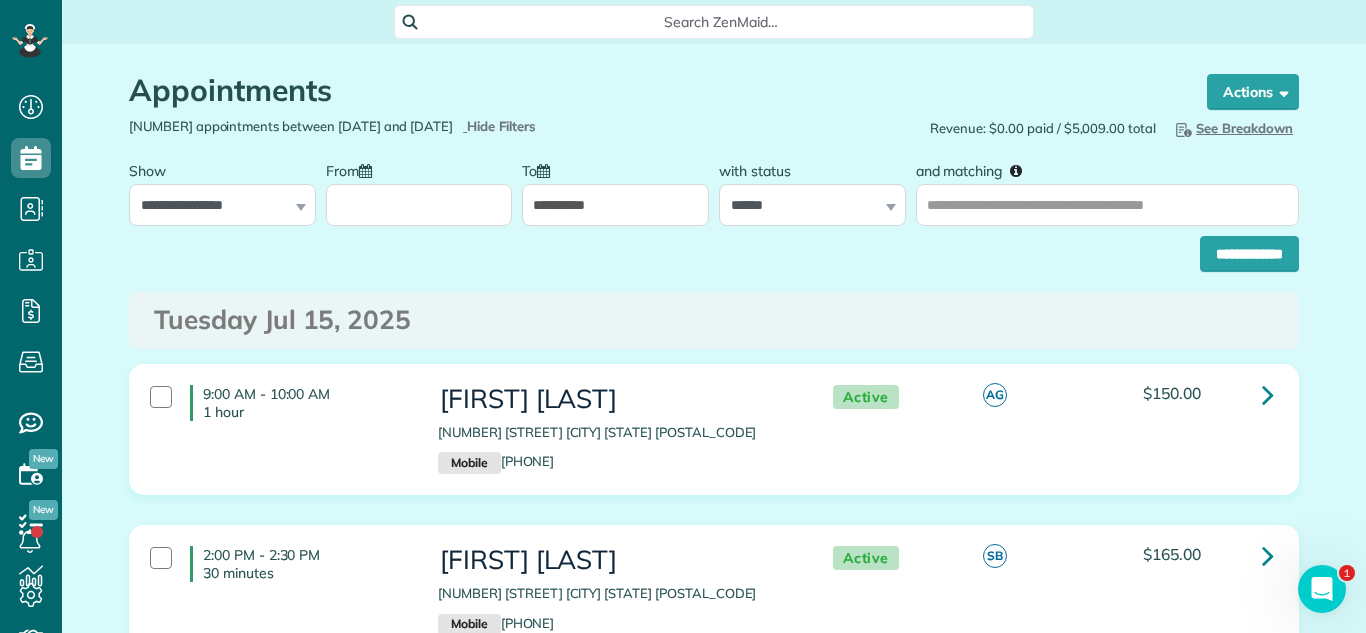 click on "From" at bounding box center [419, 205] 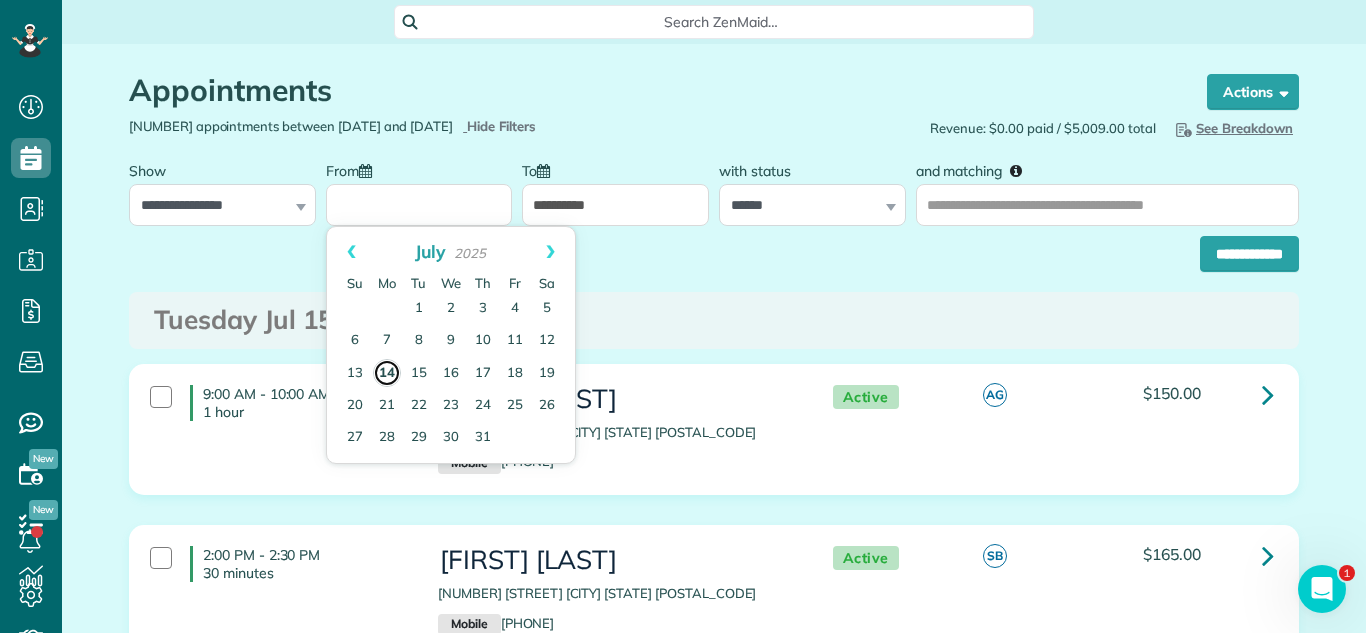 click on "14" at bounding box center (387, 373) 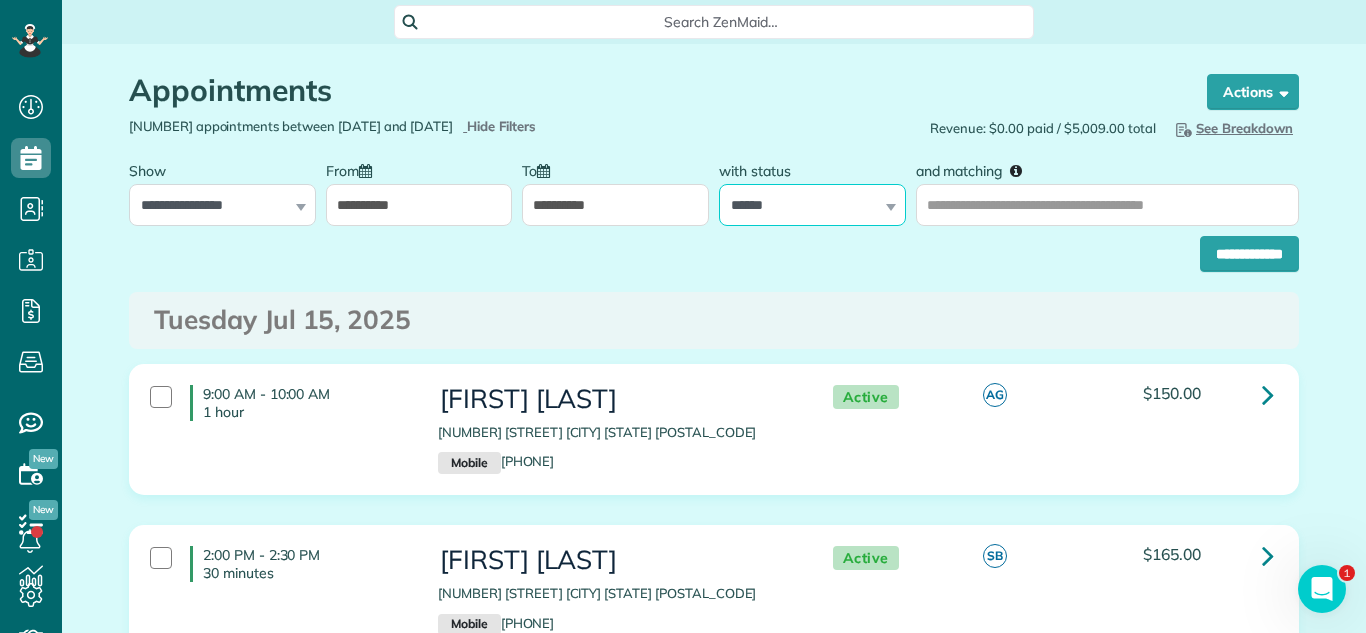 click on "**********" at bounding box center [812, 205] 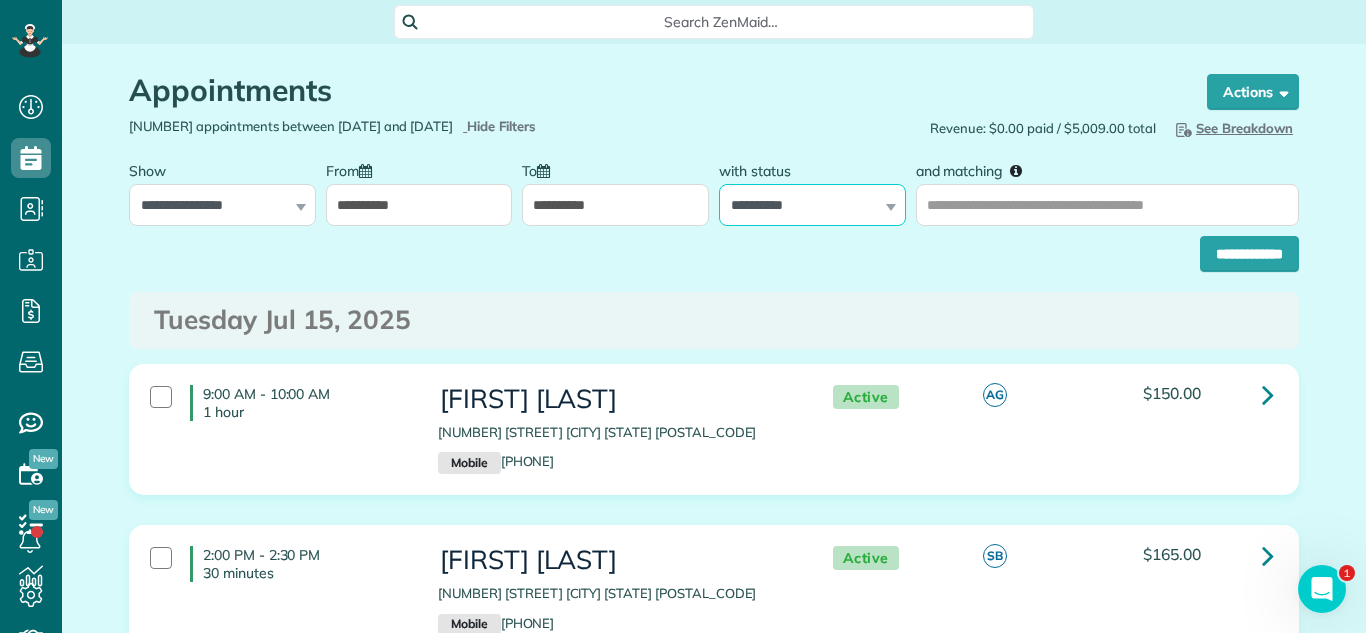 click on "**********" at bounding box center (812, 205) 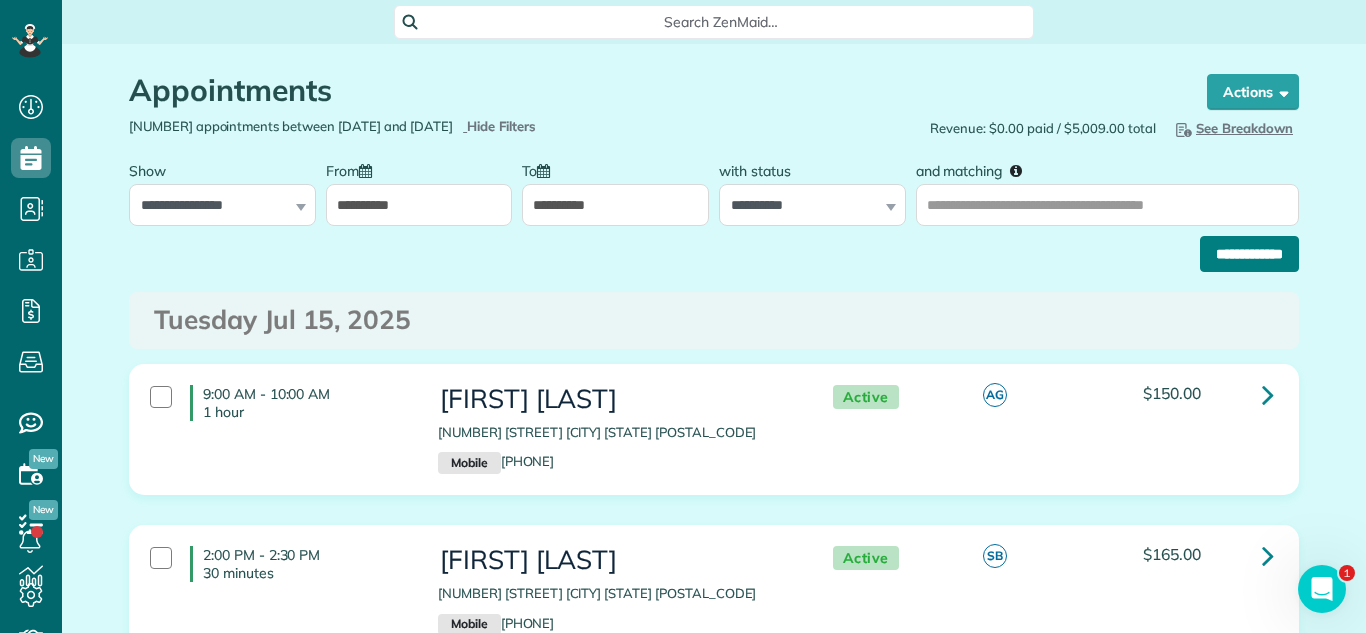 click on "**********" at bounding box center [1249, 254] 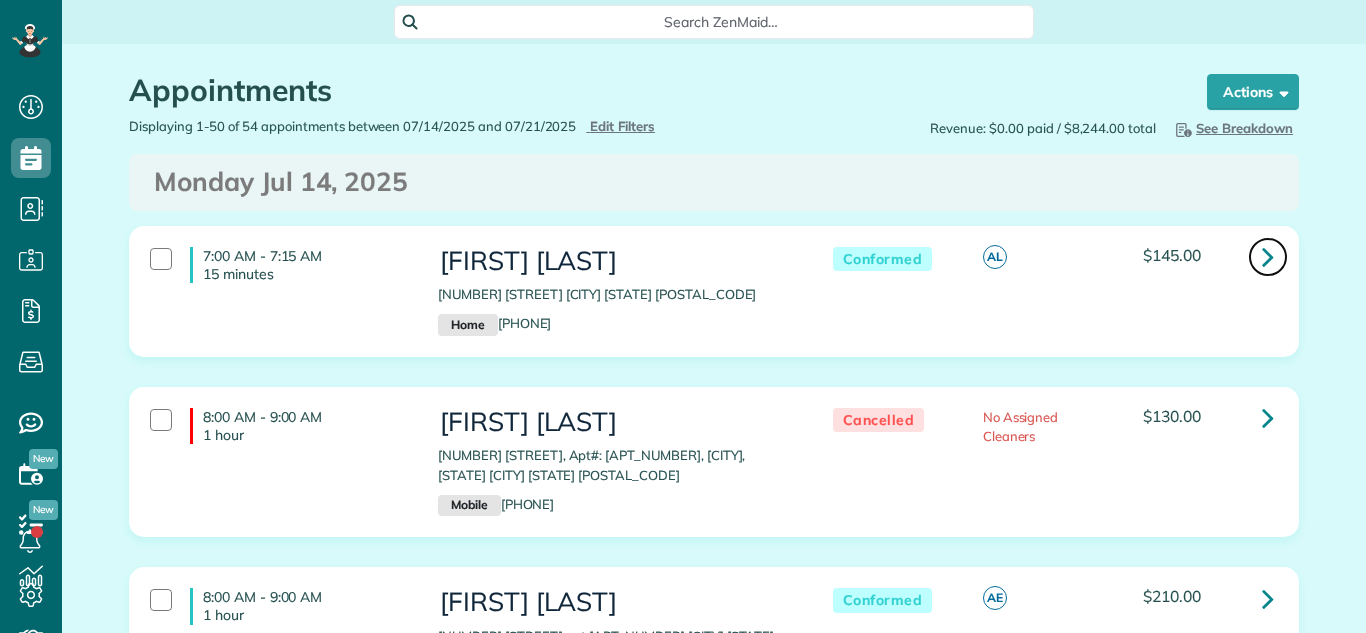 click at bounding box center (1268, 257) 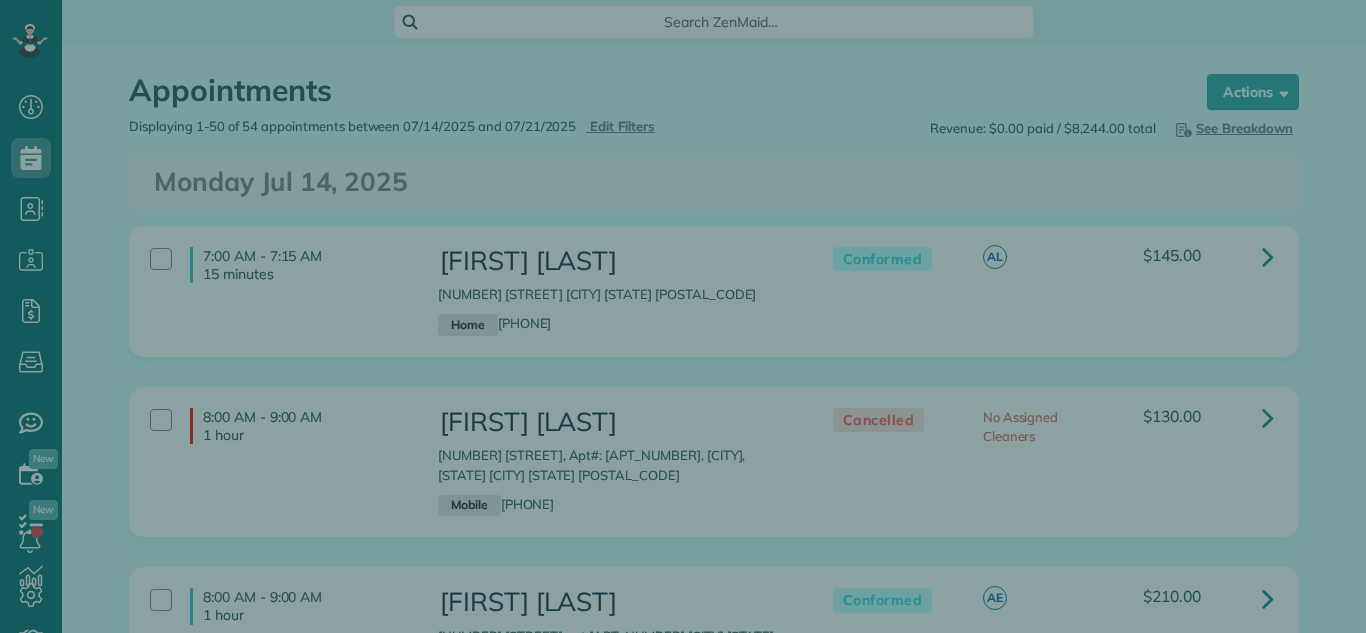 scroll, scrollTop: 0, scrollLeft: 0, axis: both 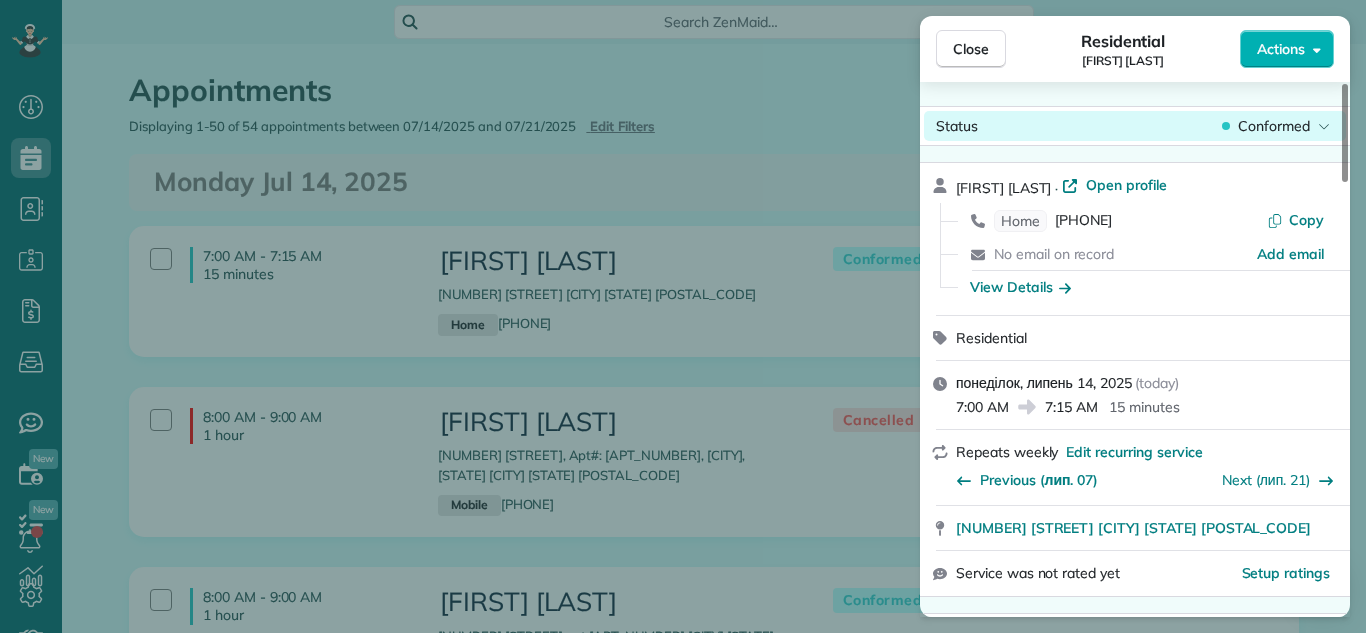 click on "Conformed" at bounding box center (1274, 126) 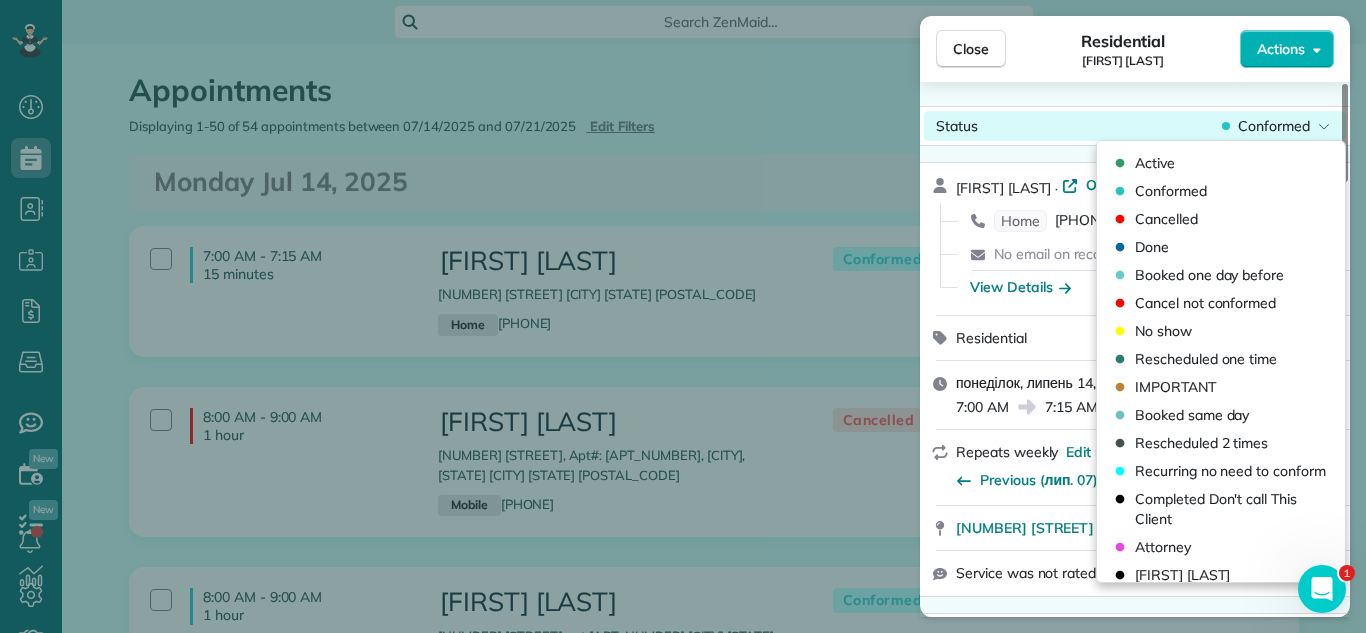 scroll, scrollTop: 0, scrollLeft: 0, axis: both 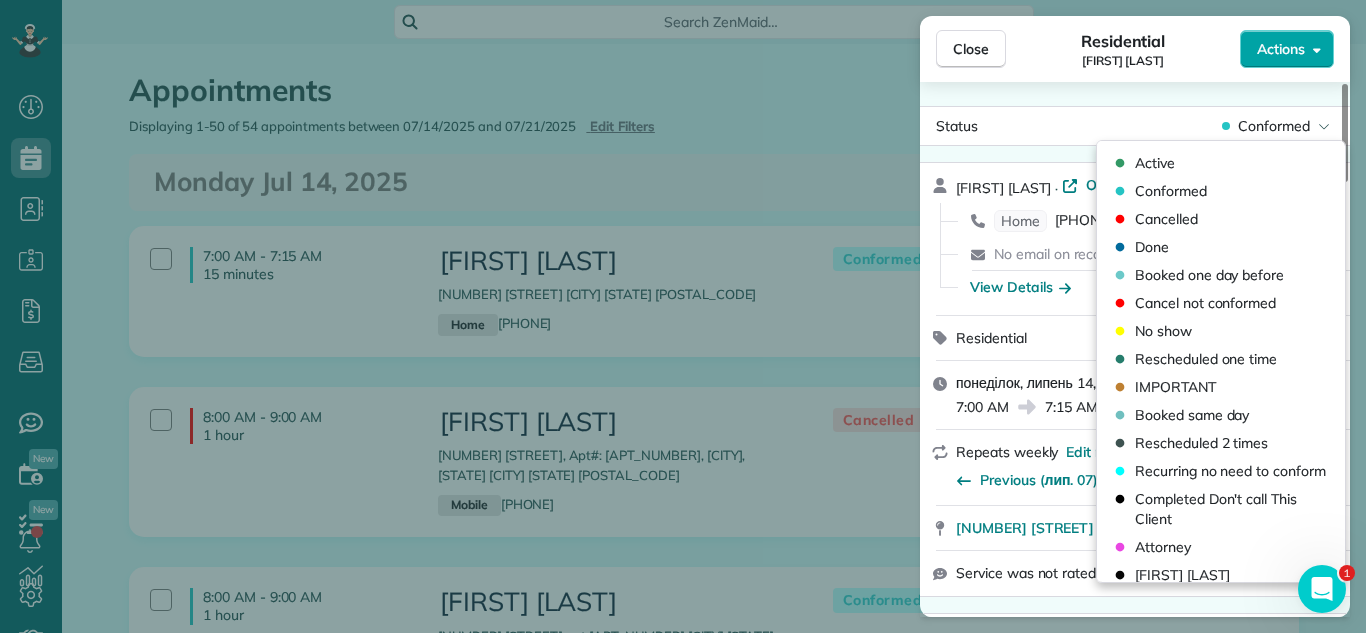 click on "Actions" at bounding box center [1287, 49] 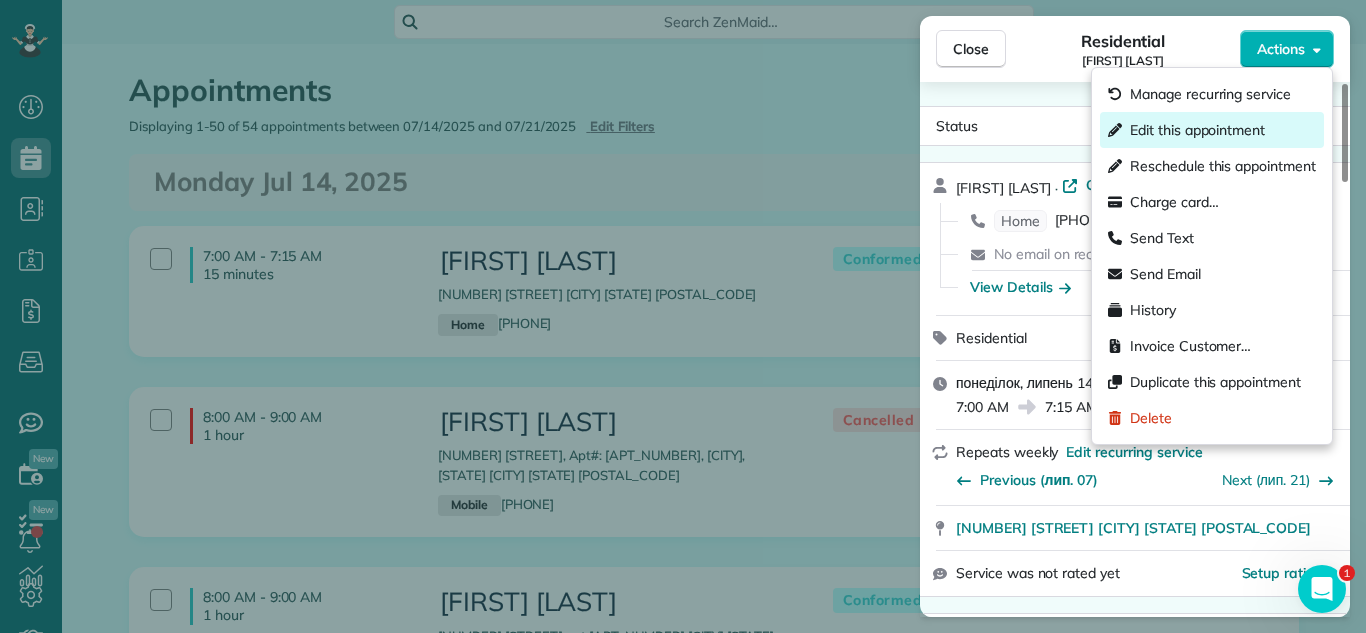 click on "Edit this appointment" at bounding box center (1197, 130) 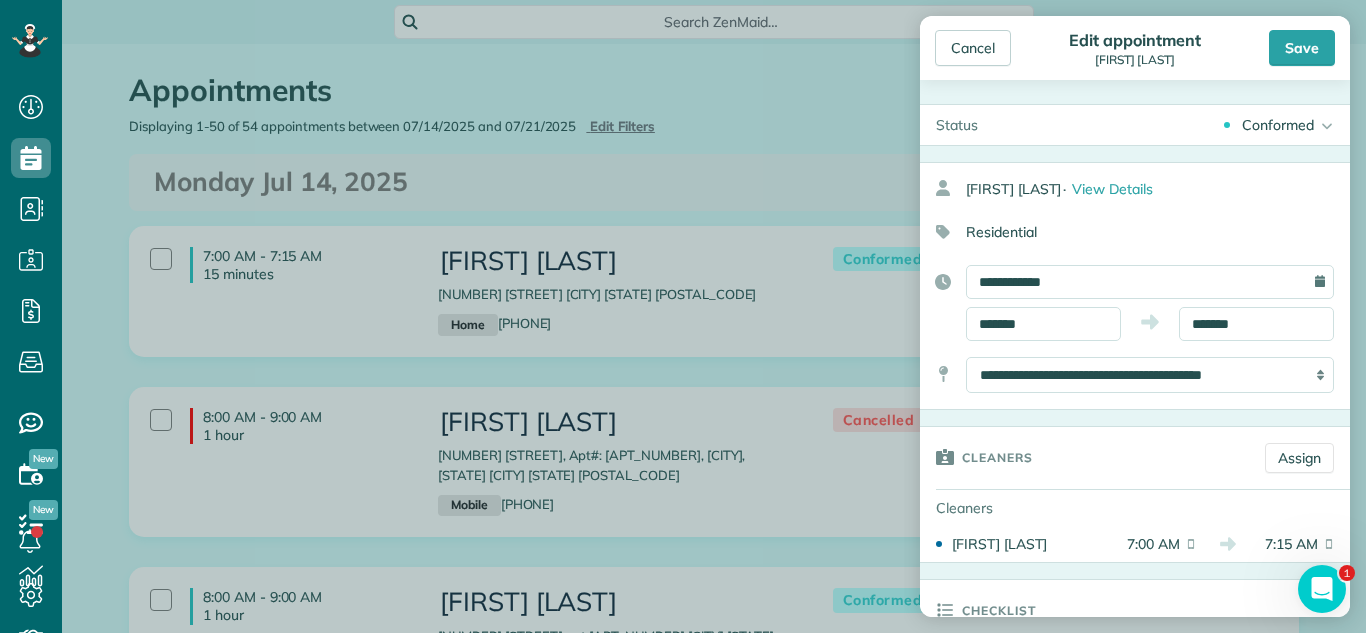 click on "Conformed
Active
Conformed
Cancelled
Done
Booked one day before" at bounding box center (1172, 125) 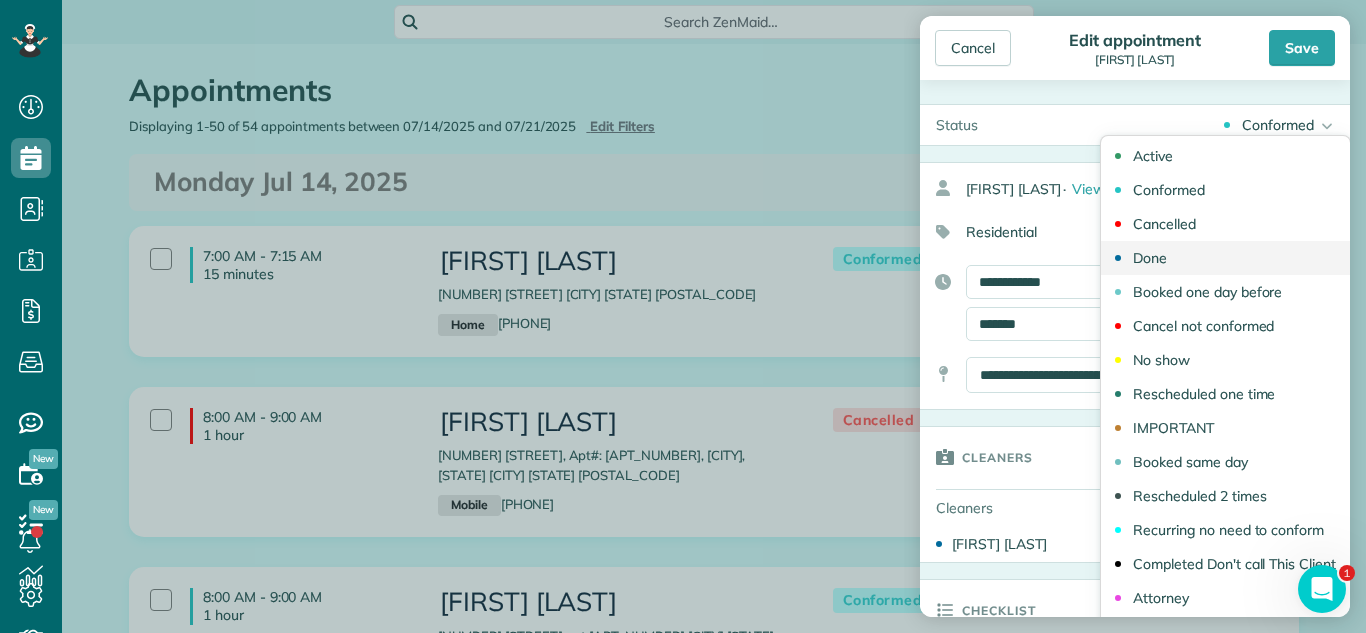click on "Done" at bounding box center [1225, 258] 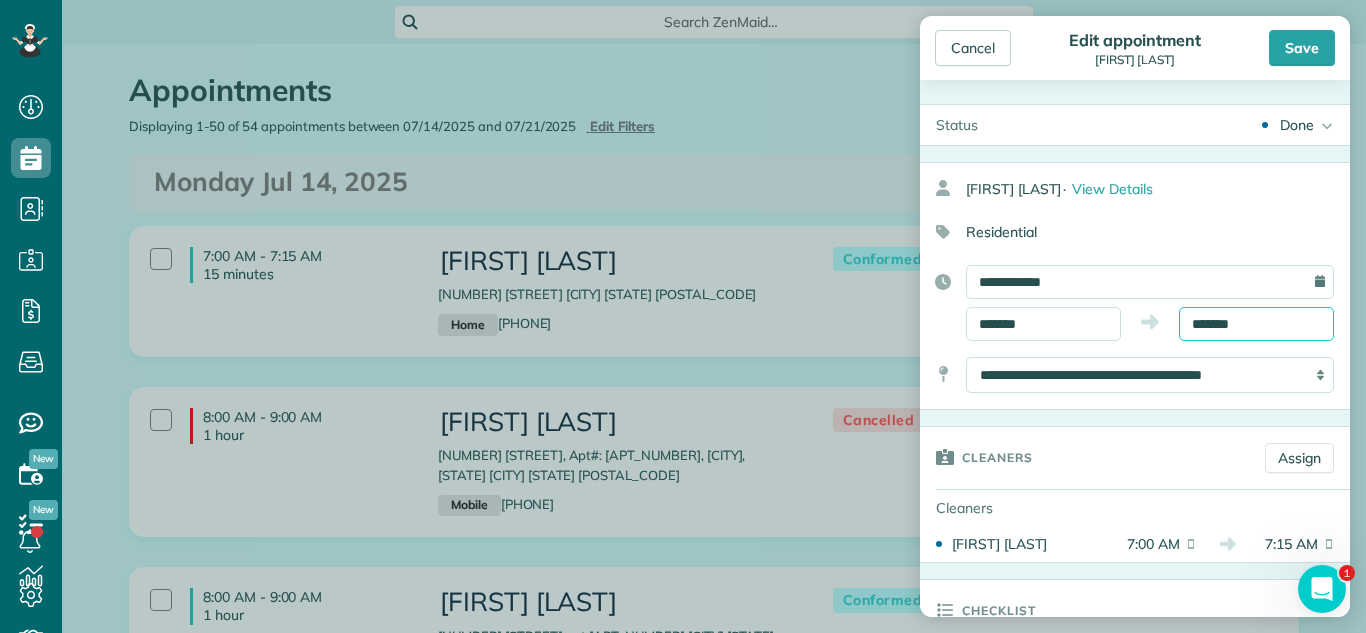 click on "Dashboard
Scheduling
Calendar View
List View
Dispatch View - Weekly scheduling (Beta)" at bounding box center [683, 316] 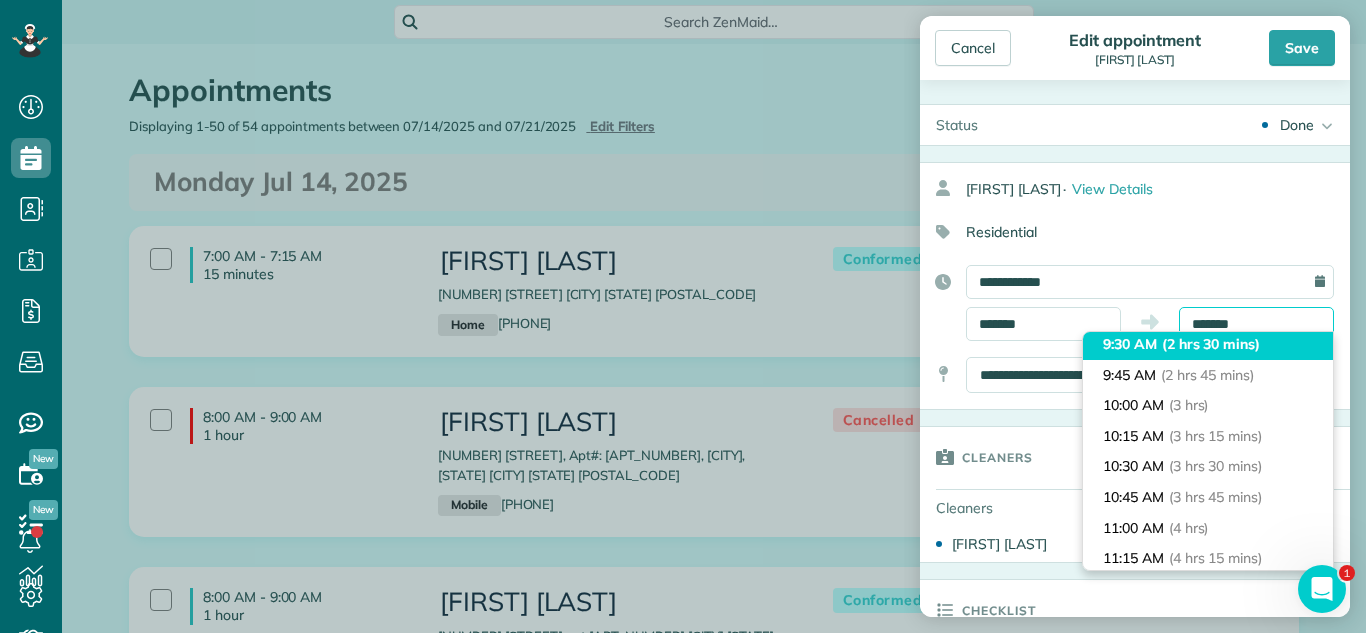 scroll, scrollTop: 337, scrollLeft: 0, axis: vertical 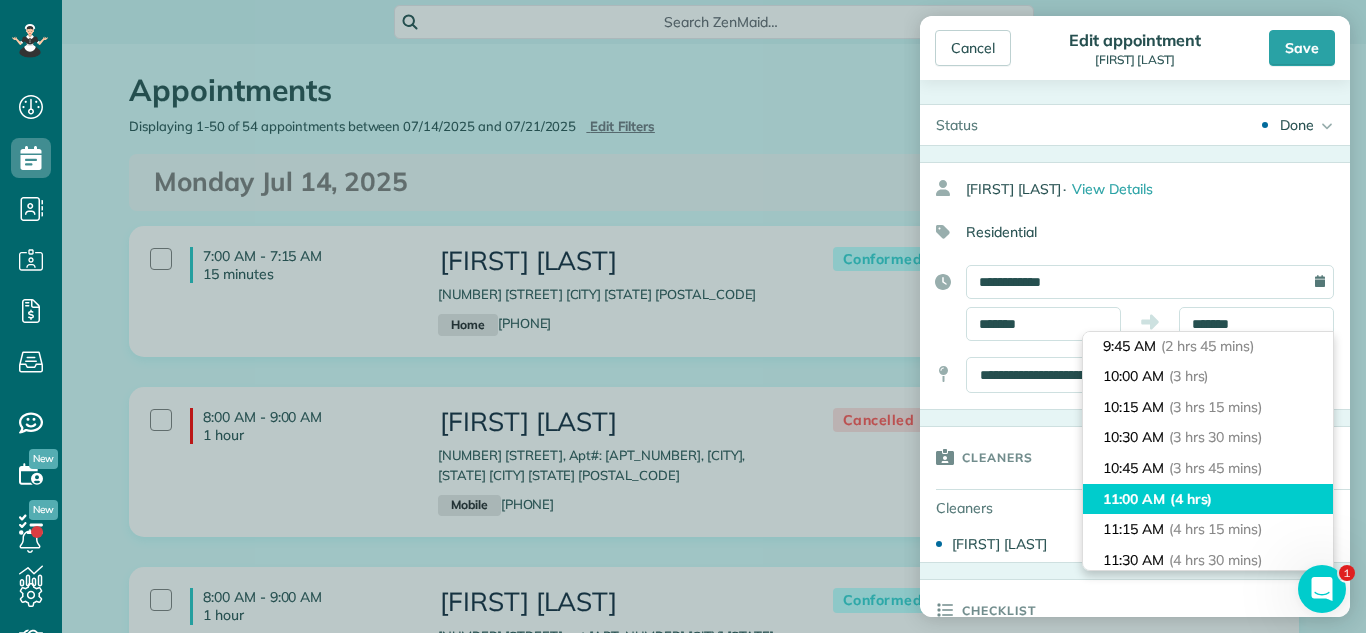 type on "********" 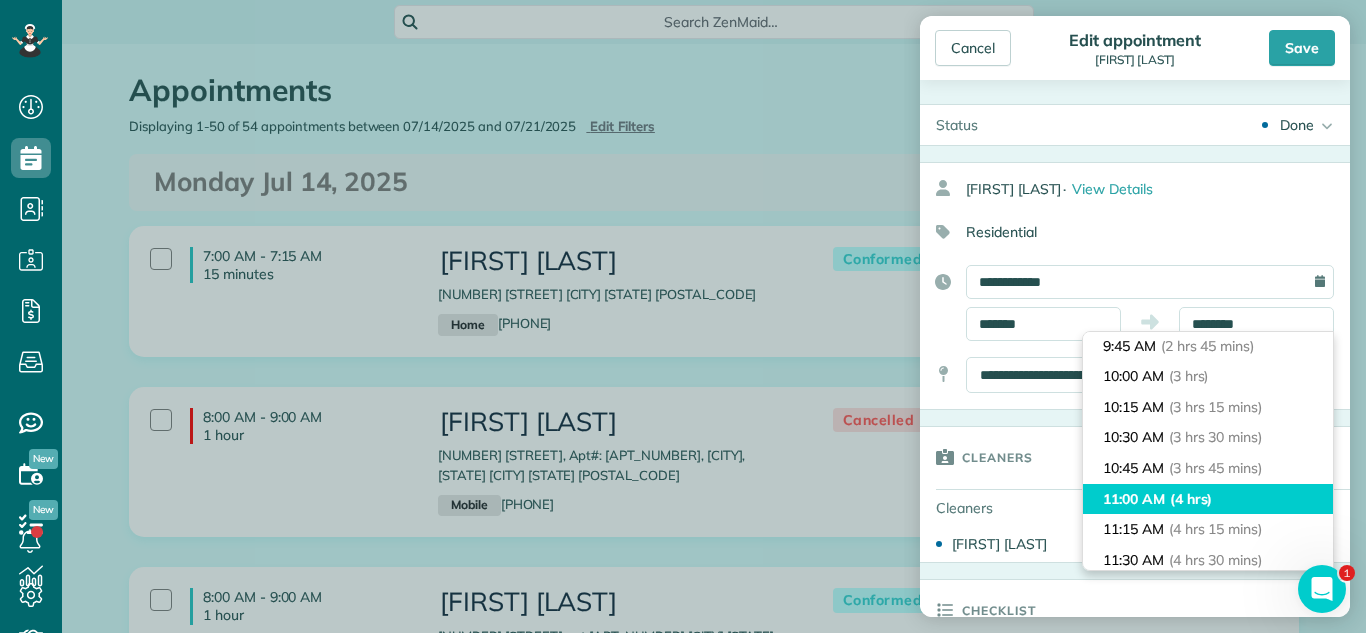 click on "11:00 AM  (4 hrs)" at bounding box center [1208, 499] 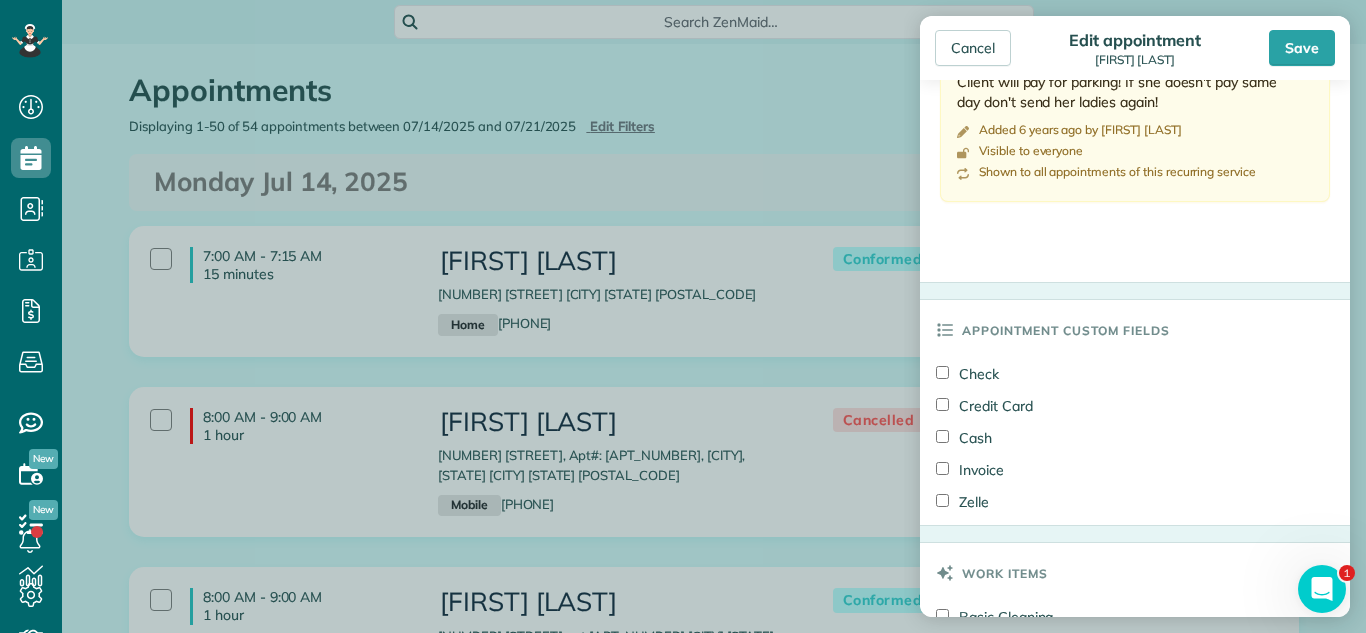 scroll, scrollTop: 1266, scrollLeft: 0, axis: vertical 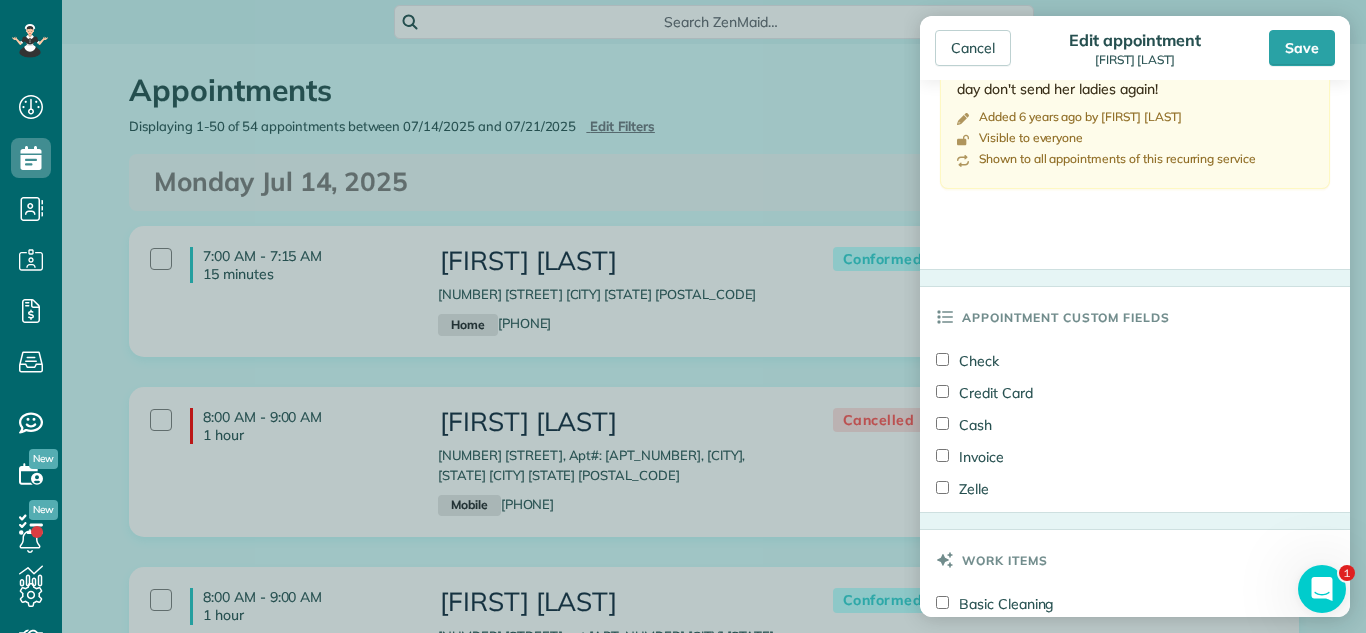 click on "Check" at bounding box center (967, 361) 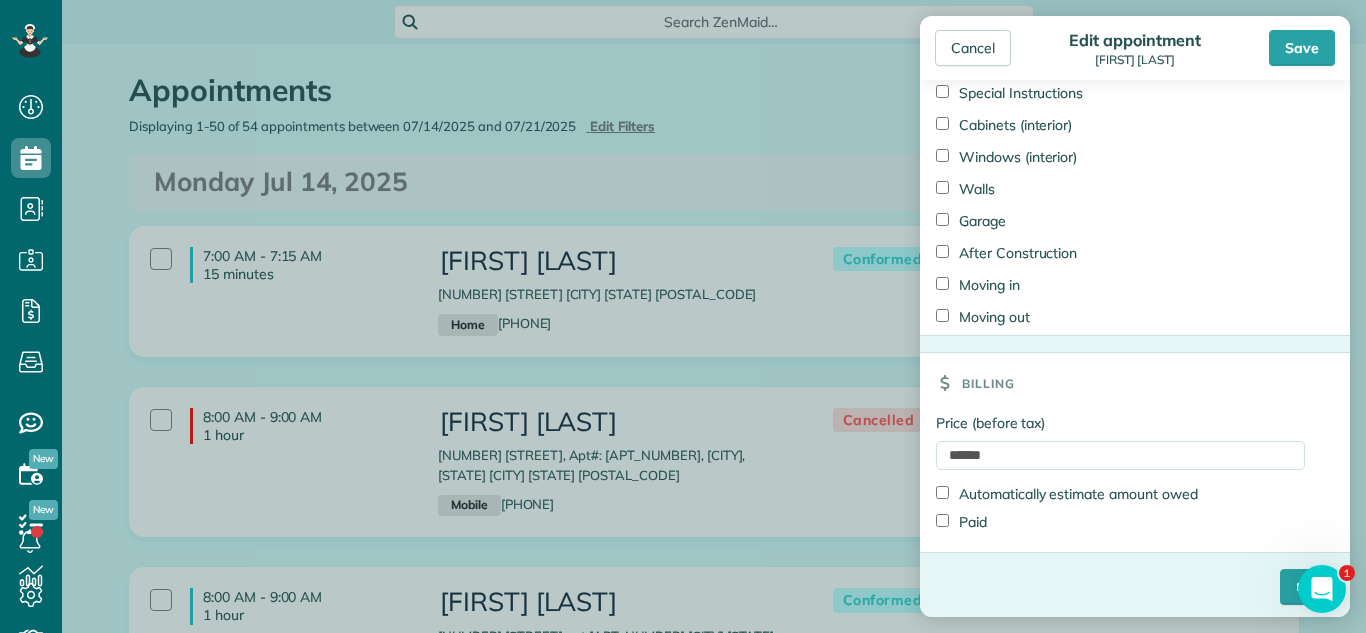 scroll, scrollTop: 1912, scrollLeft: 0, axis: vertical 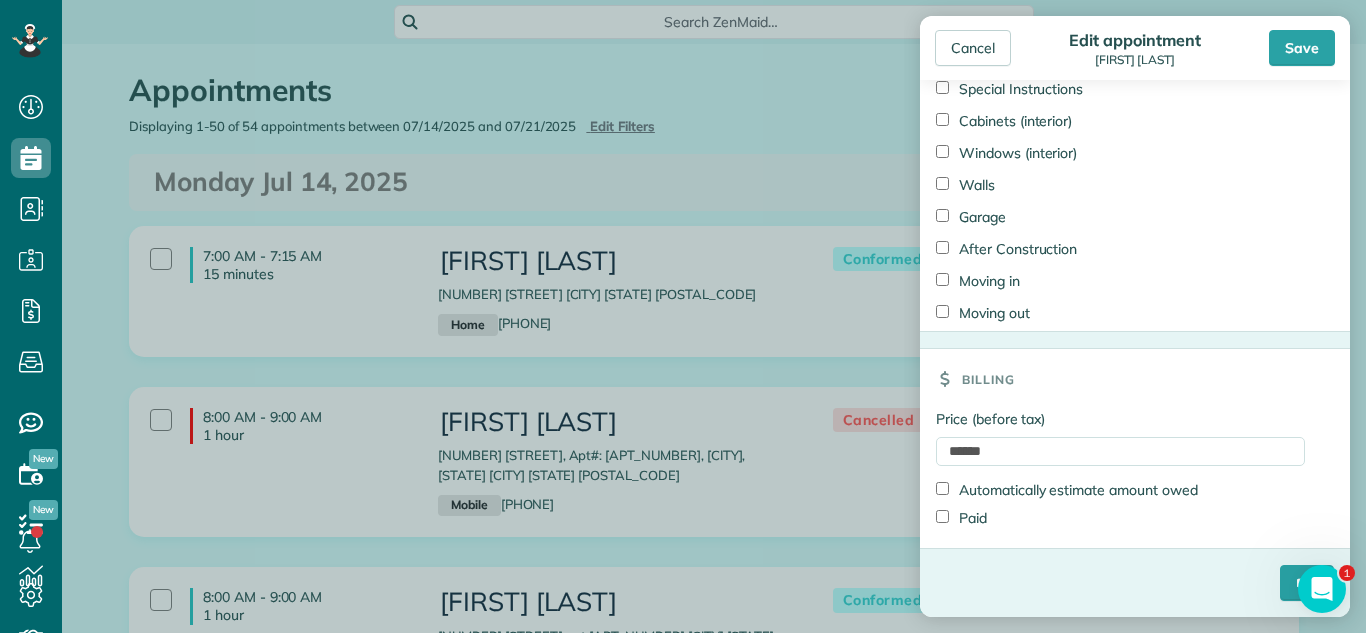 click on "Paid" at bounding box center (961, 518) 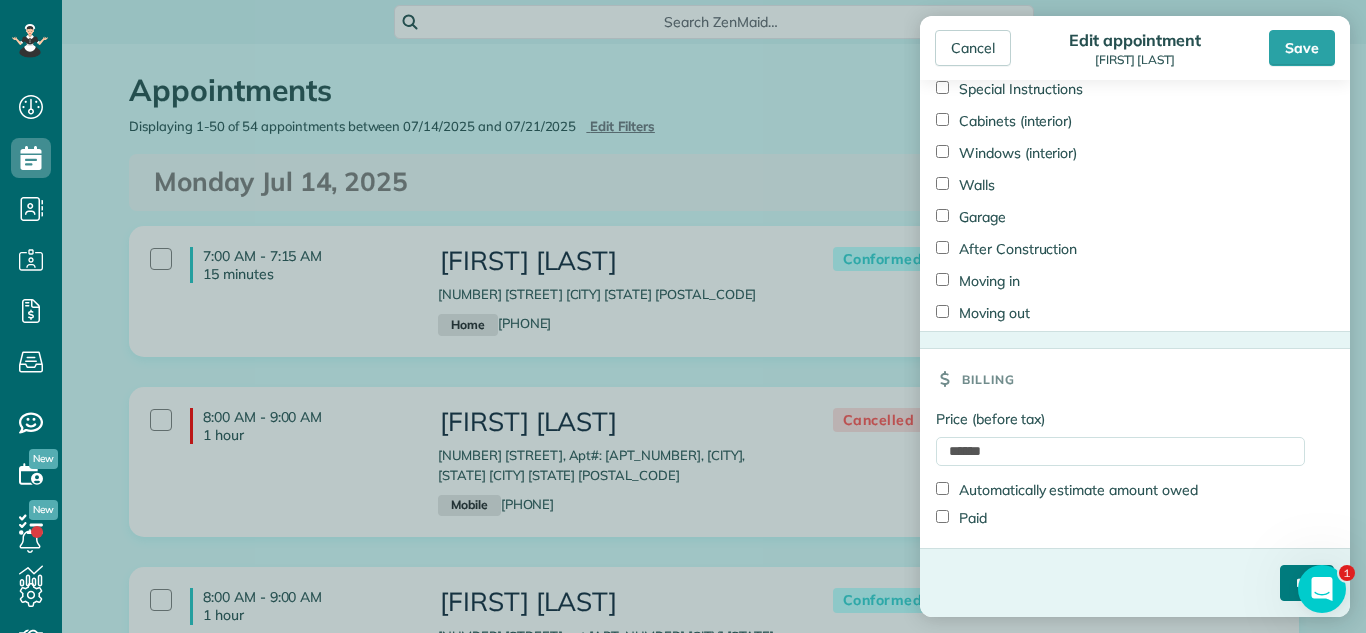 click on "****" at bounding box center (1307, 583) 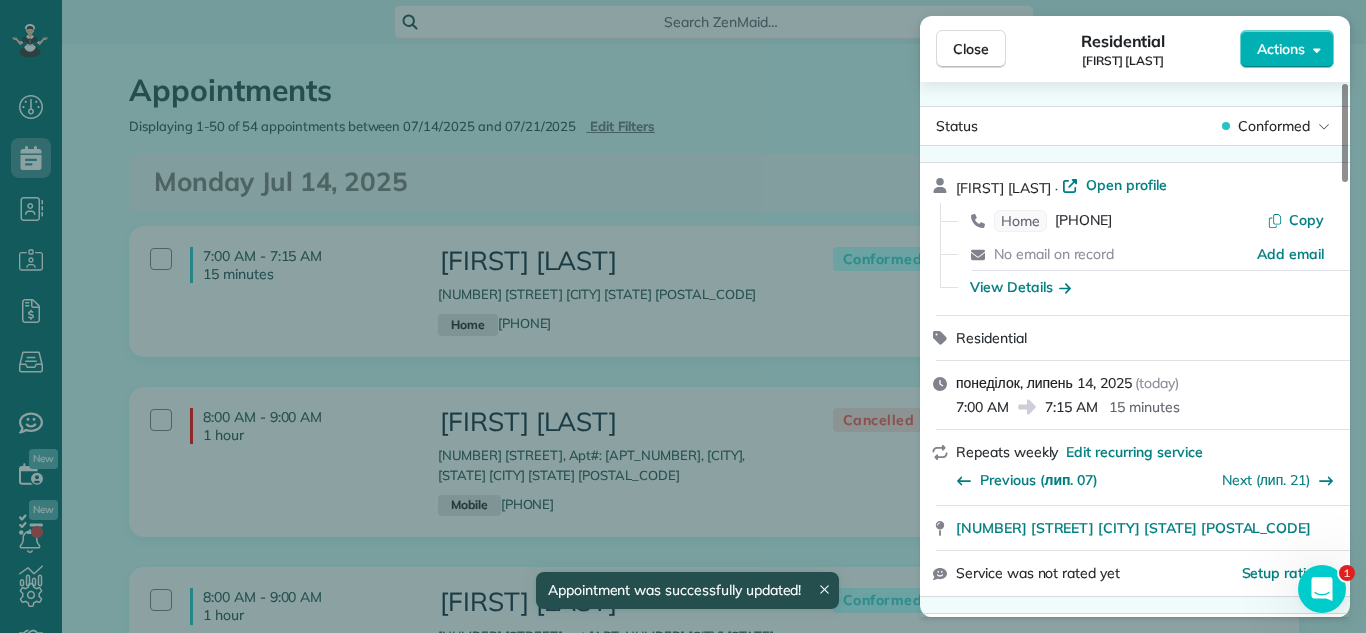 click on "Close Residential Carol Bunch Actions" at bounding box center [1135, 49] 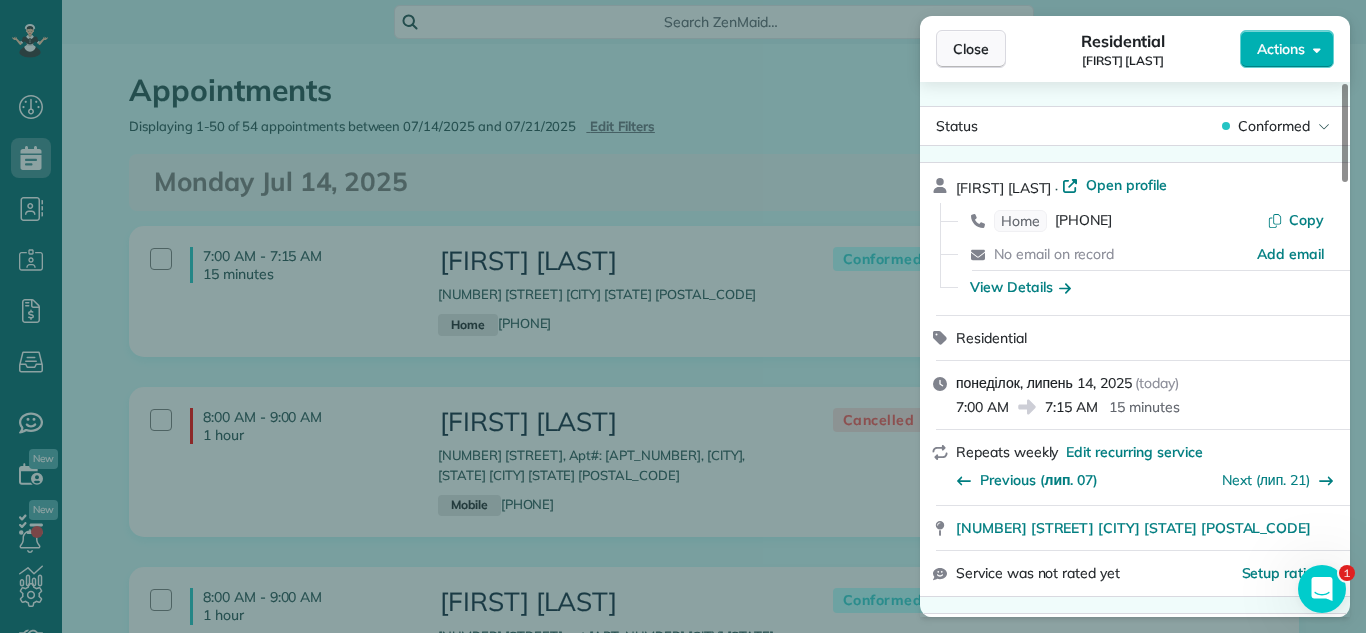 click on "Close" at bounding box center (971, 49) 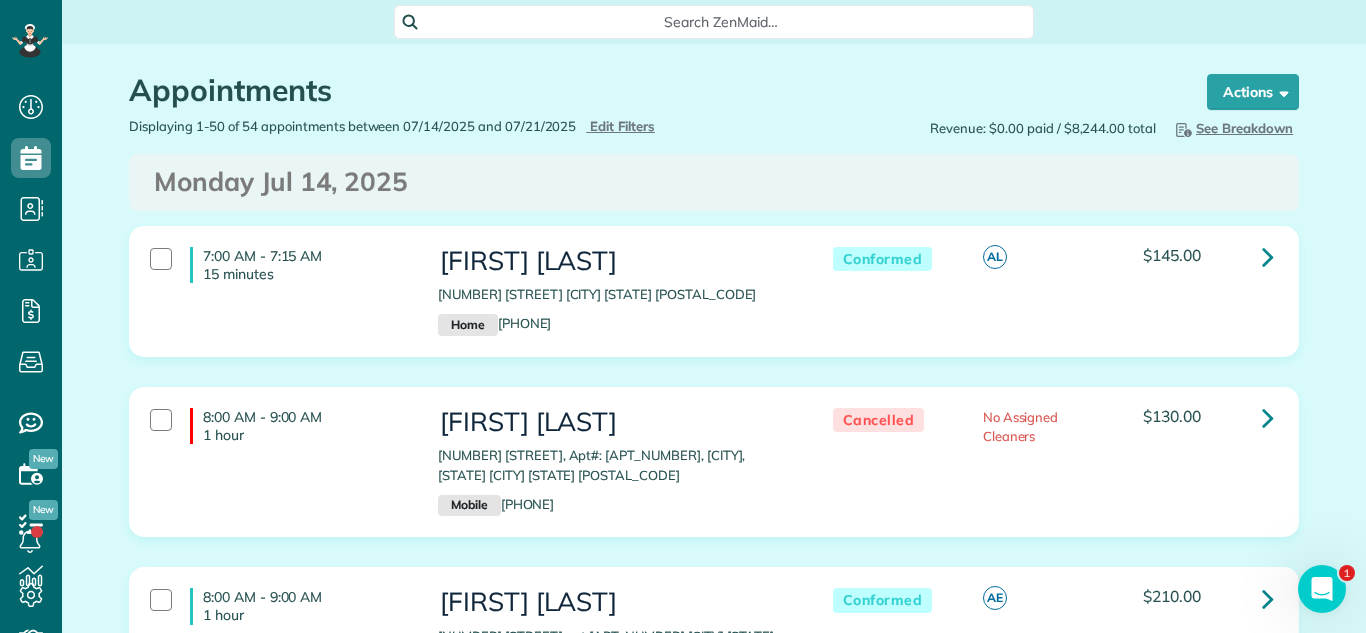 scroll, scrollTop: 0, scrollLeft: 0, axis: both 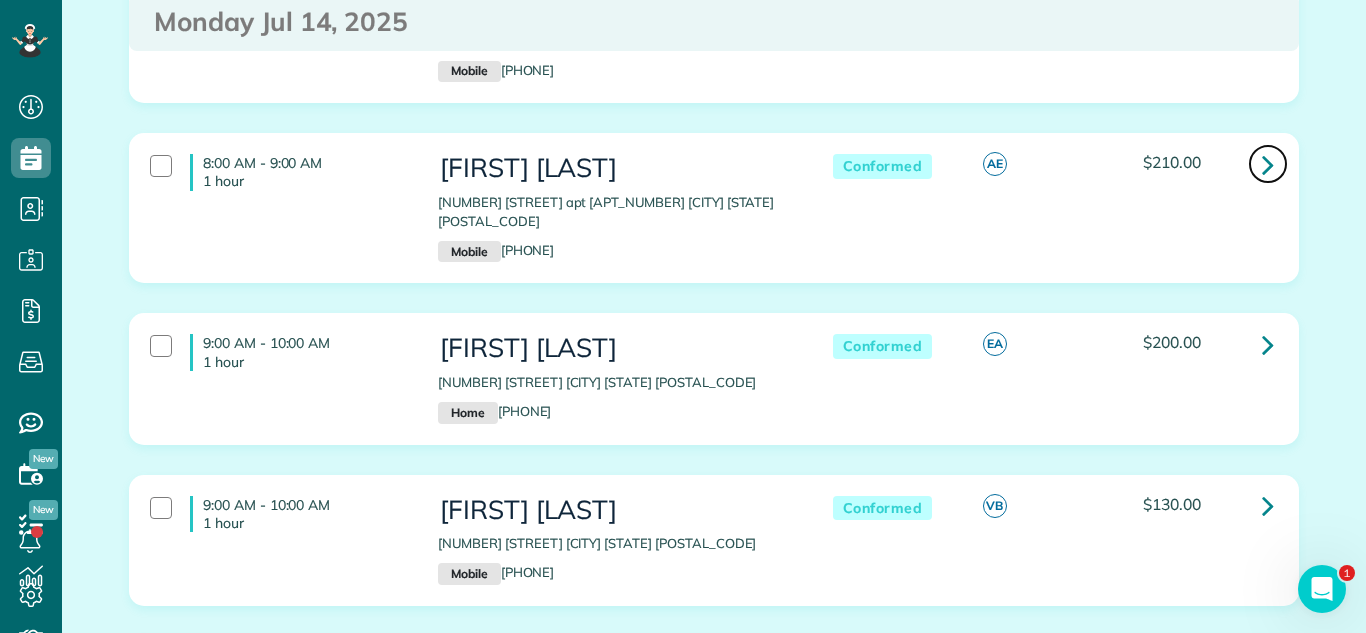 click at bounding box center (1268, 164) 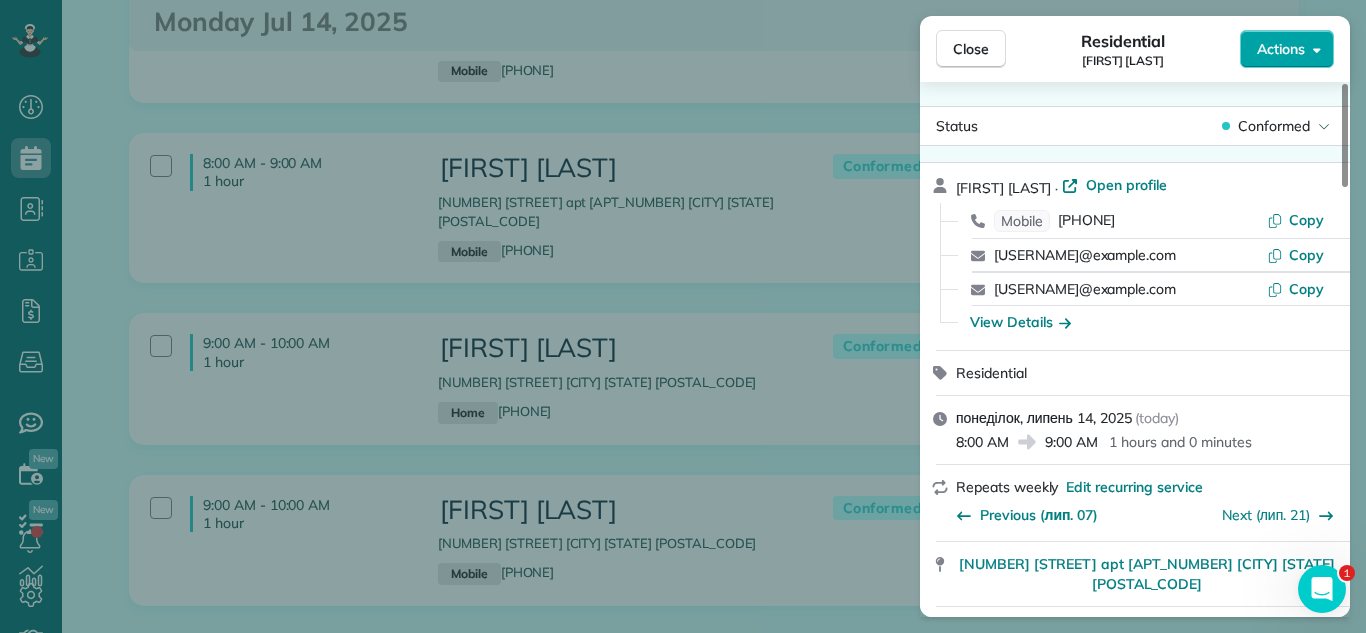 click on "Actions" at bounding box center [1281, 49] 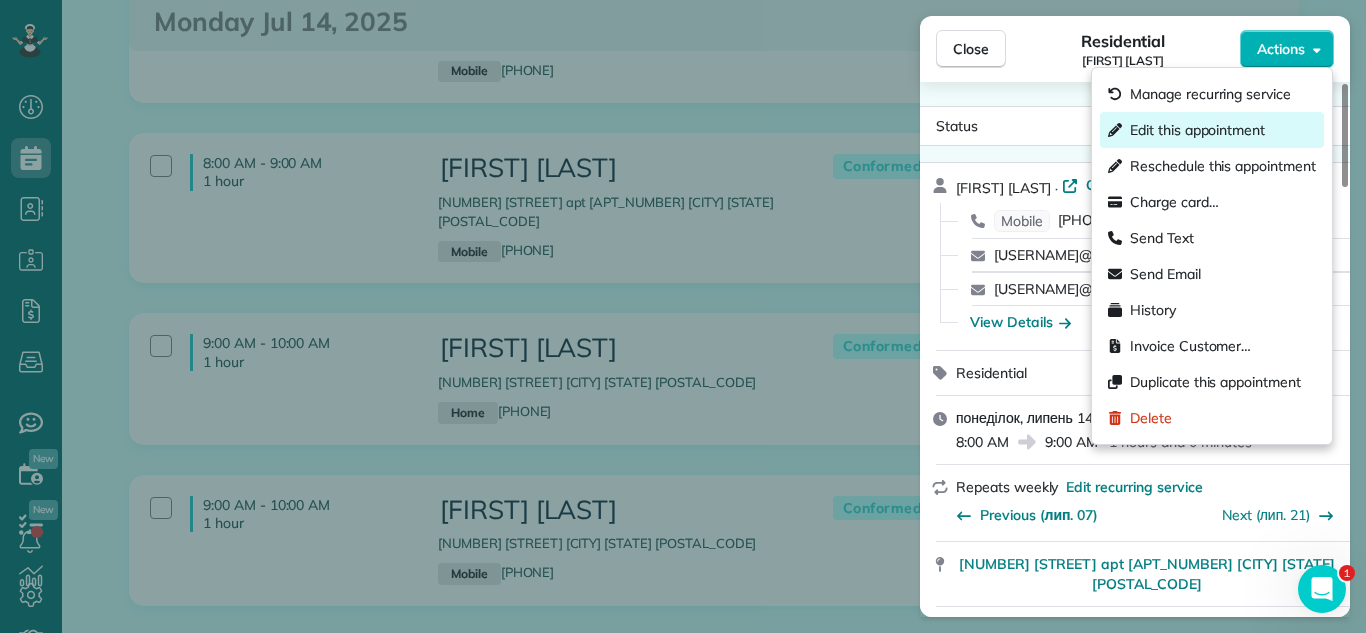click on "Edit this appointment" at bounding box center (1212, 130) 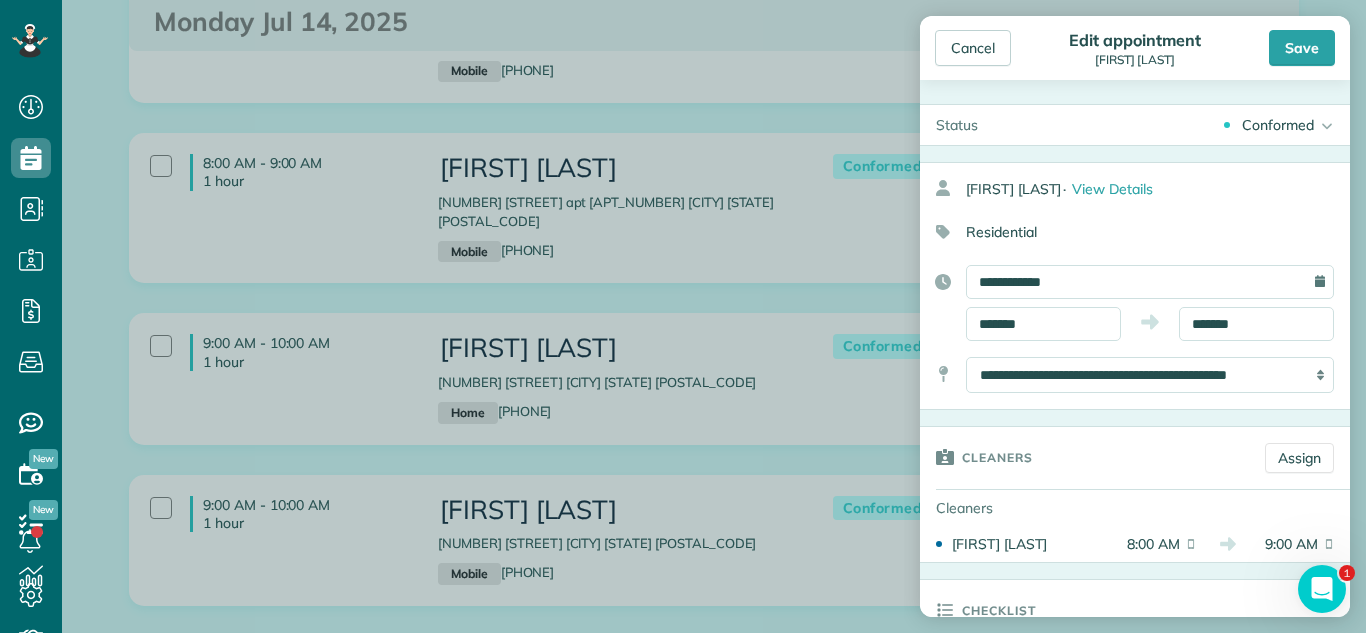 drag, startPoint x: 1300, startPoint y: 121, endPoint x: 1257, endPoint y: 160, distance: 58.0517 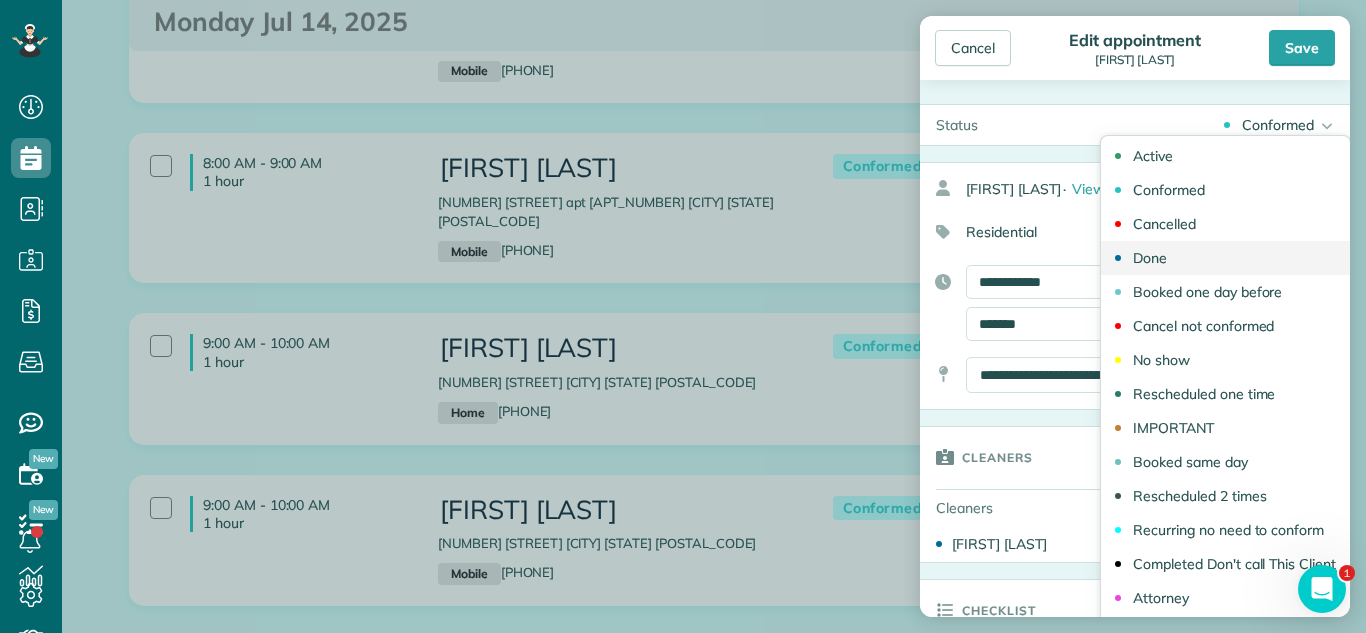 click on "Done" at bounding box center (1225, 258) 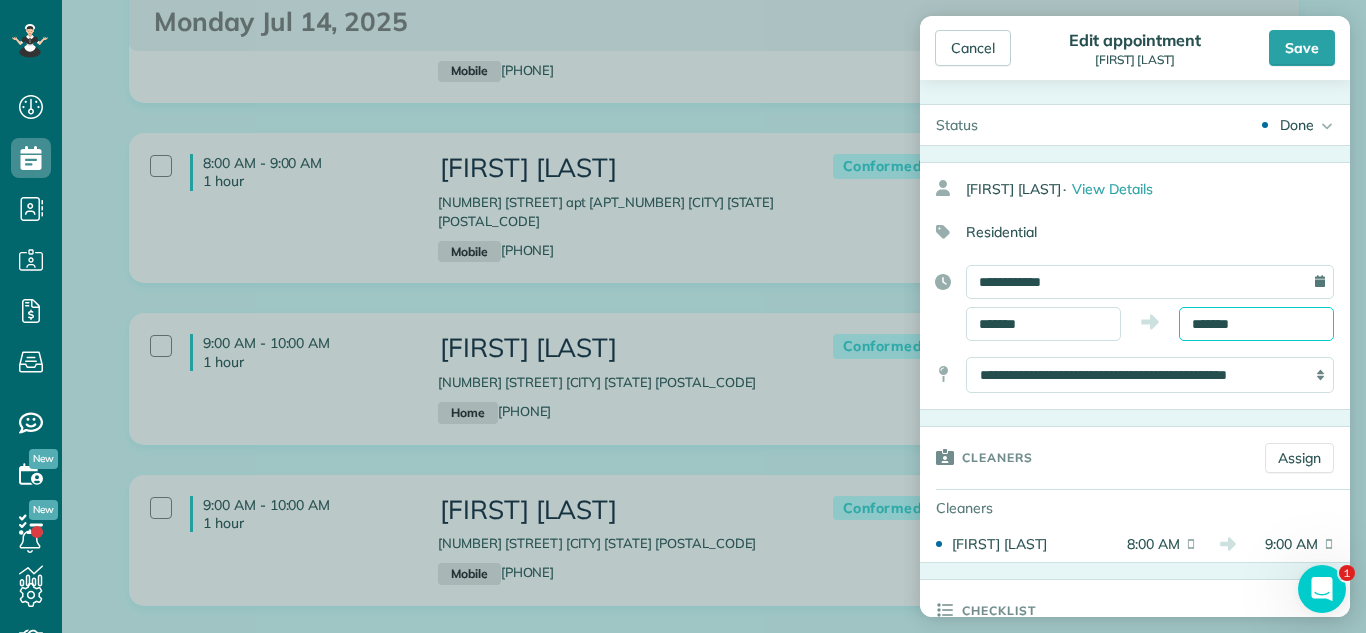 click on "*******" at bounding box center (1256, 324) 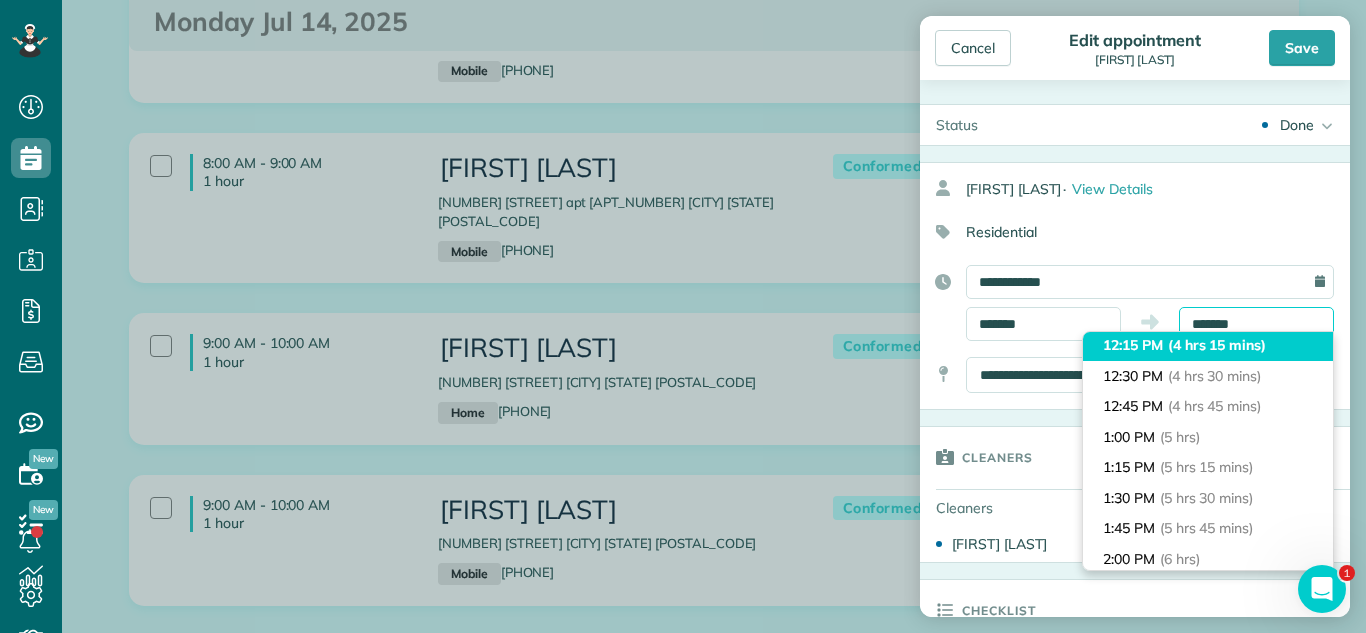 scroll, scrollTop: 594, scrollLeft: 0, axis: vertical 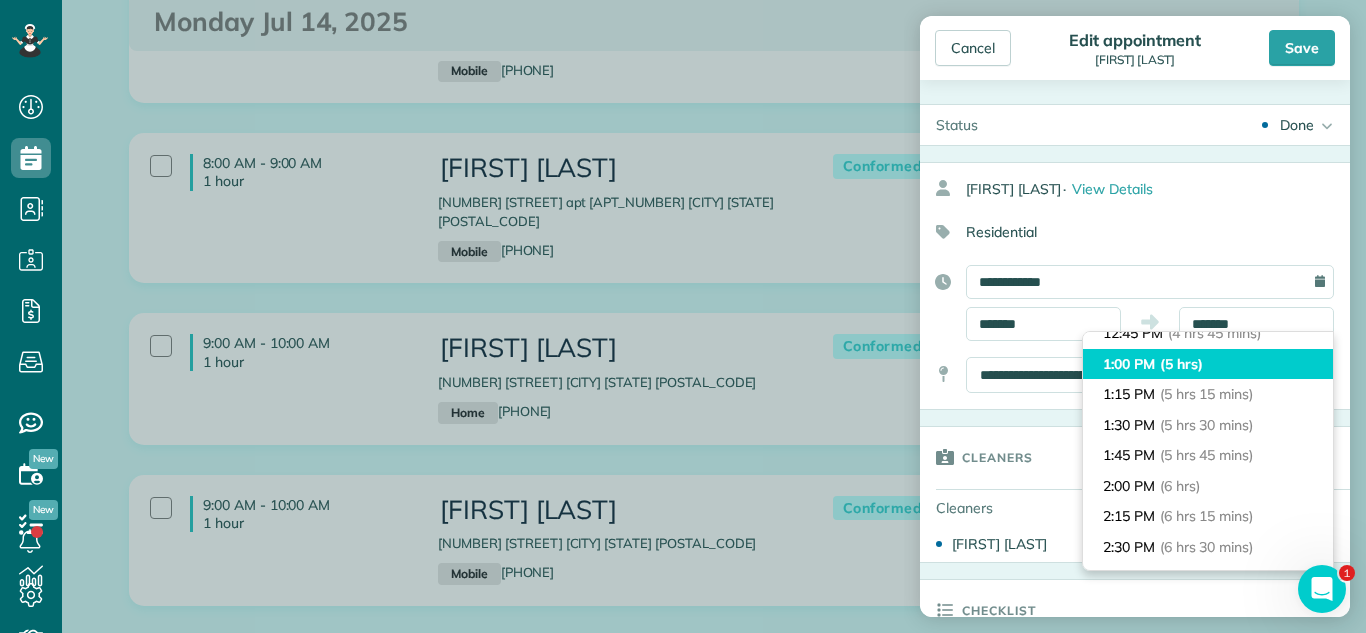 type on "*******" 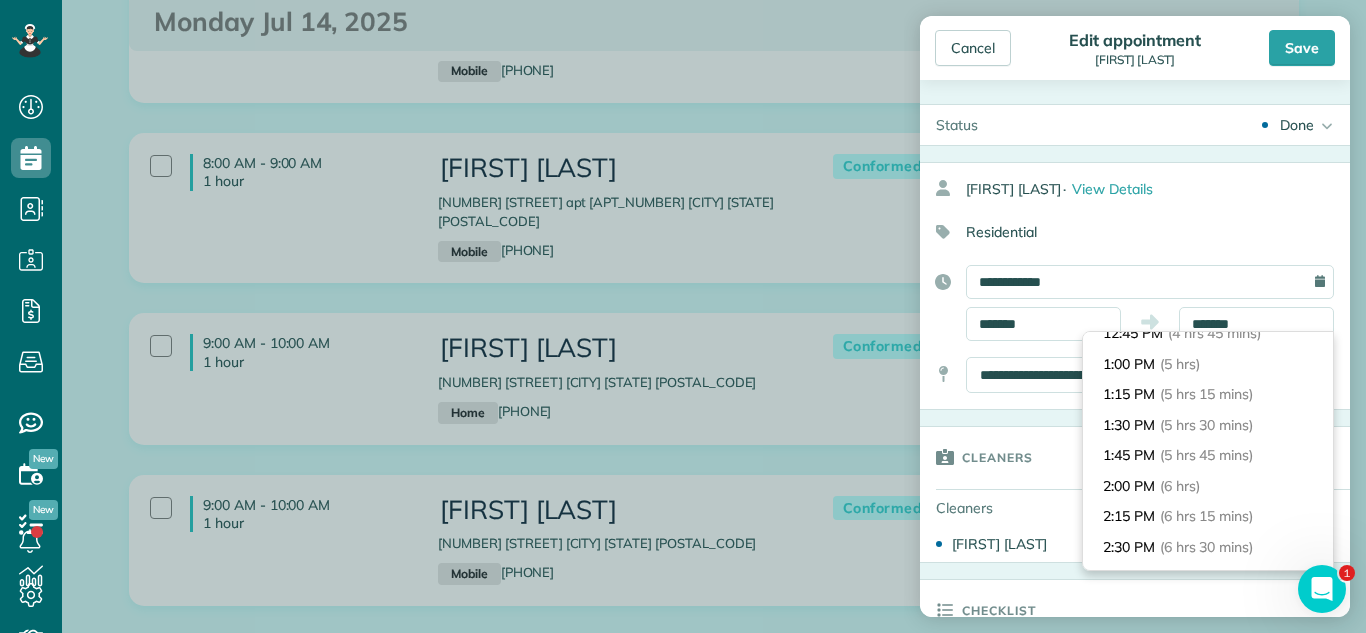 drag, startPoint x: 1218, startPoint y: 369, endPoint x: 1173, endPoint y: 382, distance: 46.840153 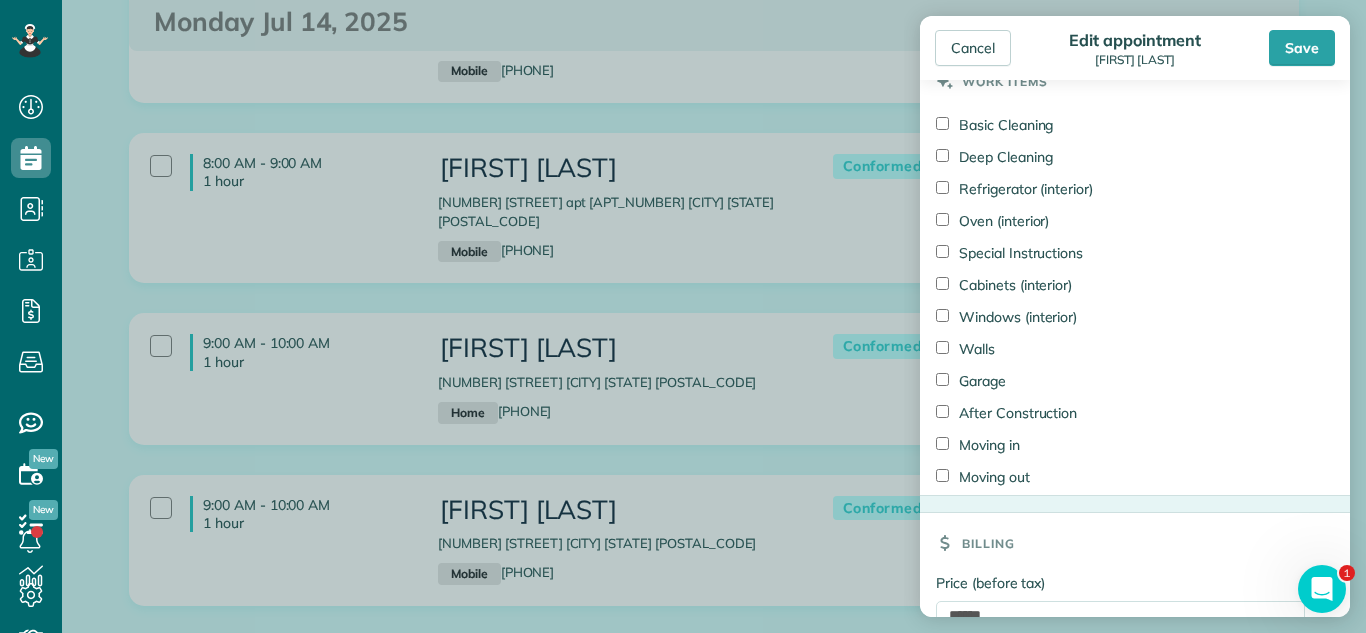 scroll, scrollTop: 1735, scrollLeft: 0, axis: vertical 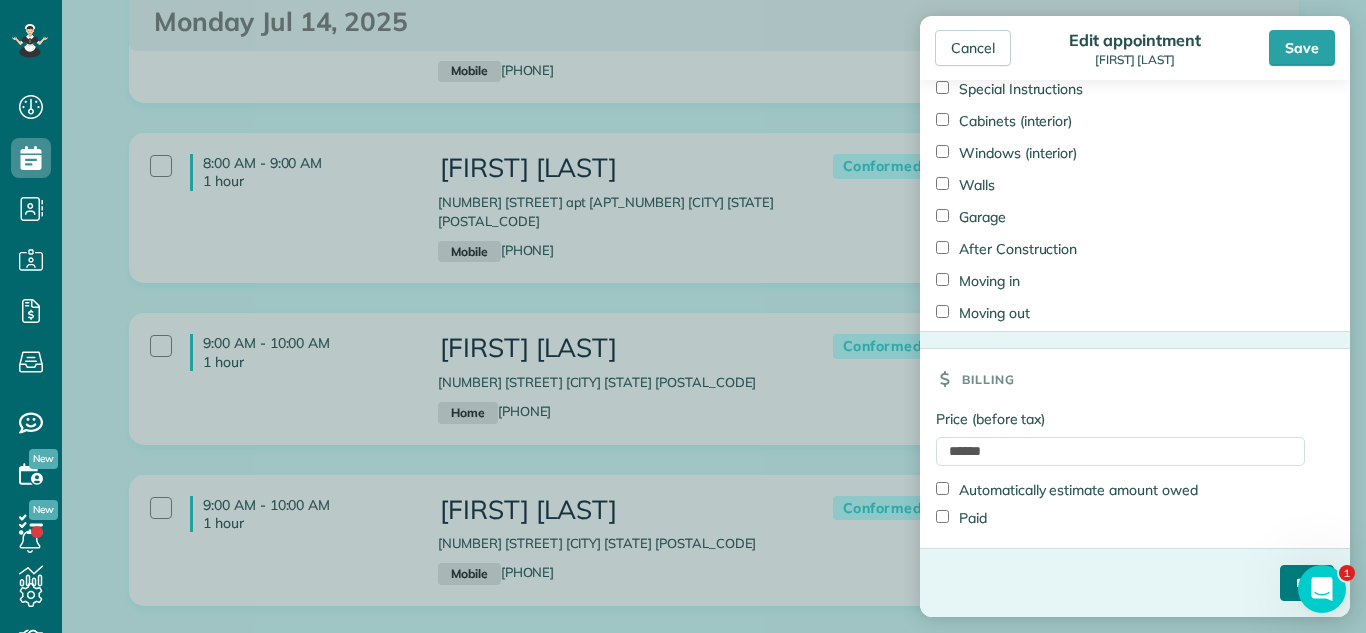 click on "****" at bounding box center (1307, 583) 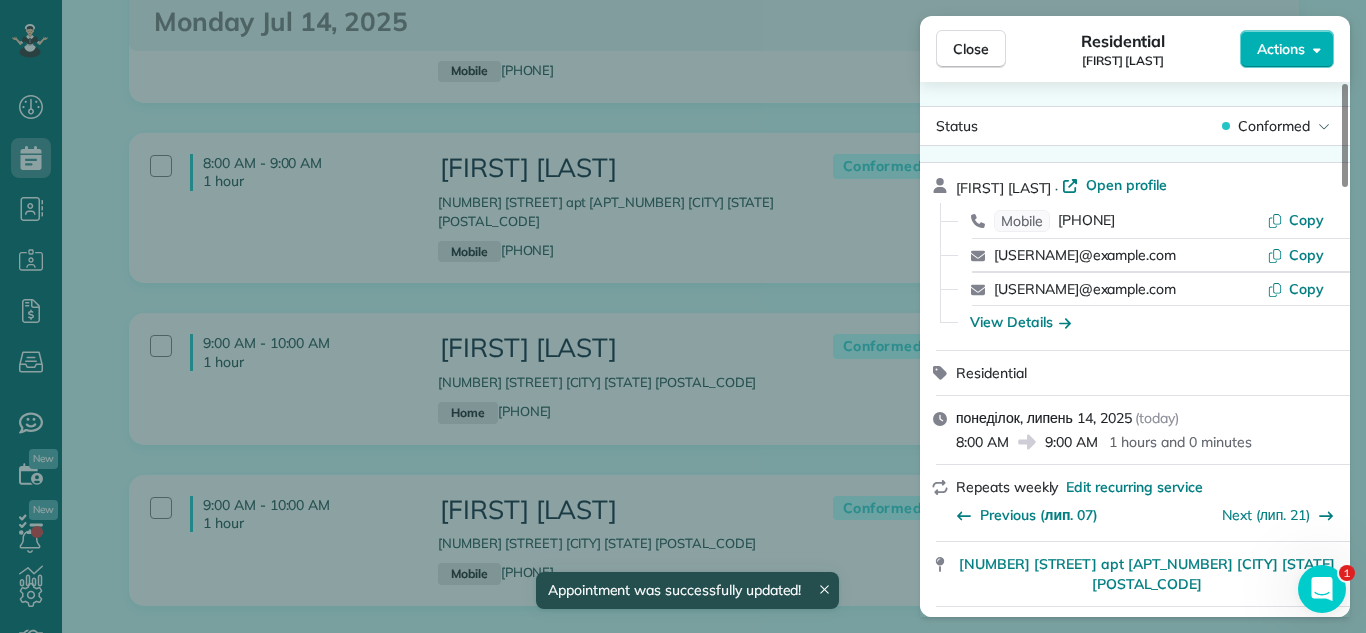 click on "Close Residential David DePino Actions Status Conformed David DePino · Open profile Mobile (224) 817-9777 Copy gailcmoss@gmail.com Copy daviddepino@gmail.com Copy View Details Residential понеділок, липень 14, 2025 ( today ) 8:00 AM 9:00 AM 1 hours and 0 minutes Repeats weekly Edit recurring service Previous (лип. 07) Next (лип. 21) 2450 North Lakeview Avenue apt 3 Chicago IL 60614 Service was not rated yet Setup ratings Cleaners Time in and out Assign Invite Cleaners Azucena   Enriquez 8:00 AM 9:00 AM Checklist Try Now Keep this appointment up to your standards. Stay on top of every detail, keep your cleaners organised, and your client happy. Assign a checklist Watch a 5 min demo Billing Billing actions Price $210.00 Overcharge $0.00 Discount $0.00 Coupon discount - Primary tax - Secondary tax - Total appointment price $210.00 Tips collected New feature! $0.00 Unpaid Mark as paid Total including tip $210.00 Get paid online in no-time! Send an invoice and reward your cleaners with tips" at bounding box center (683, 316) 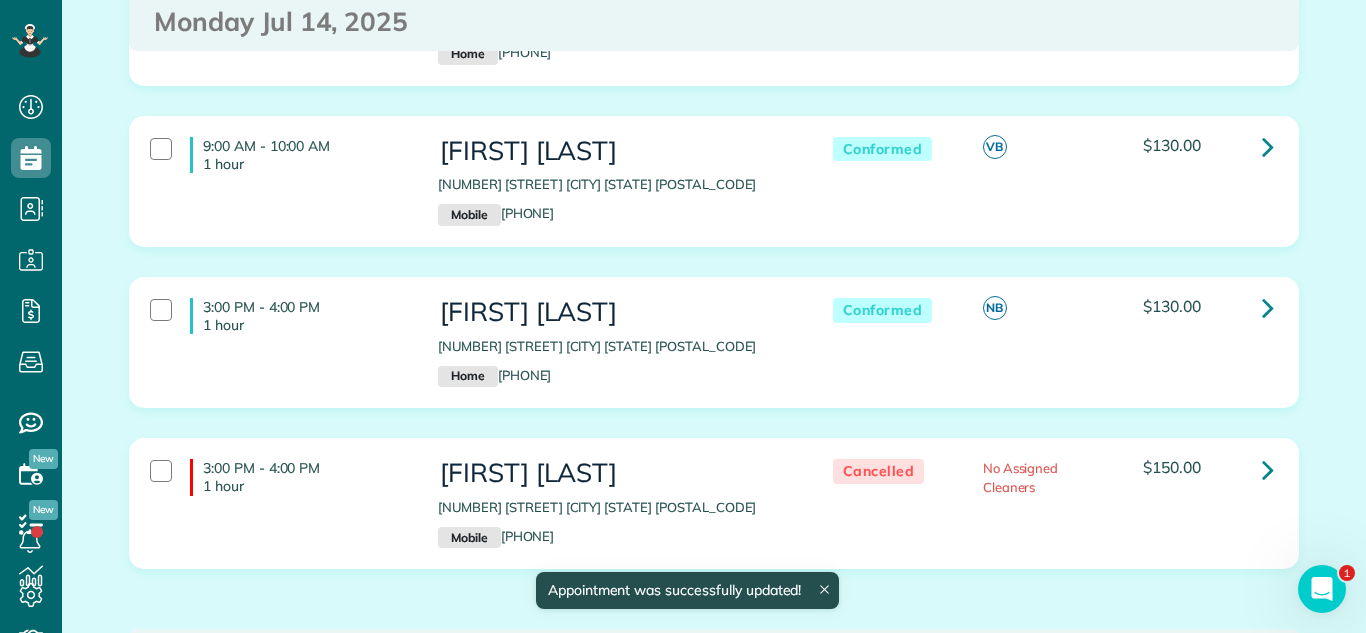 scroll, scrollTop: 794, scrollLeft: 0, axis: vertical 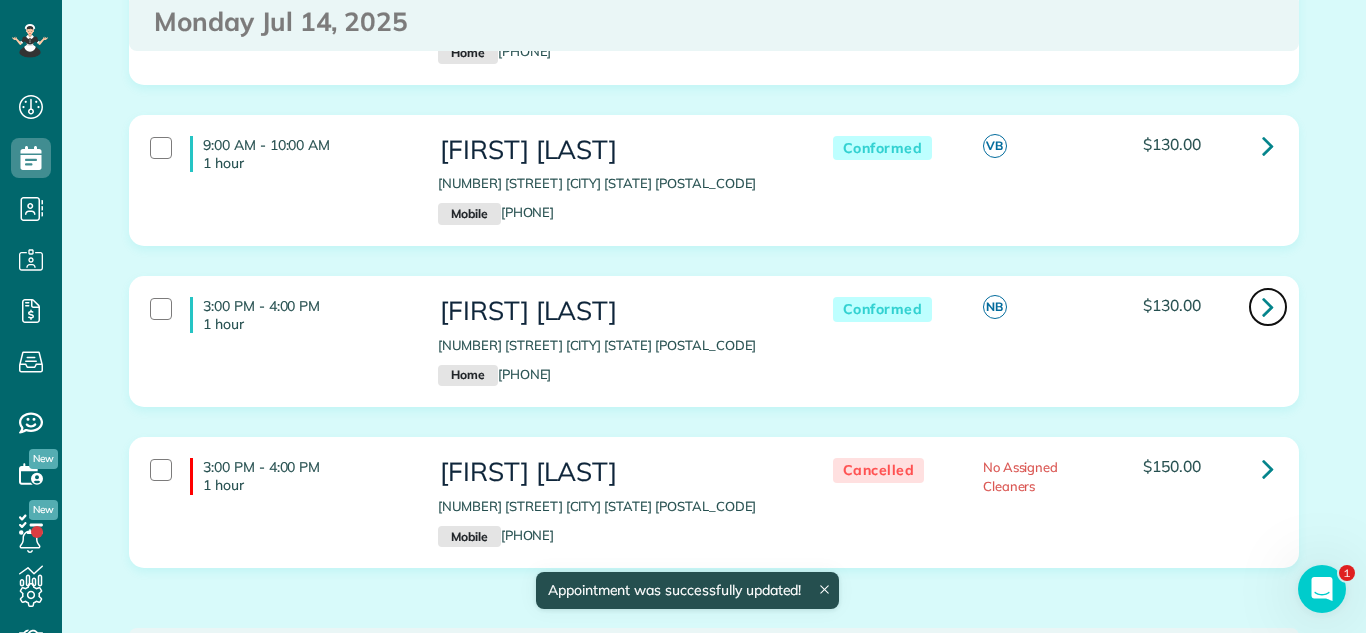click at bounding box center [1268, 307] 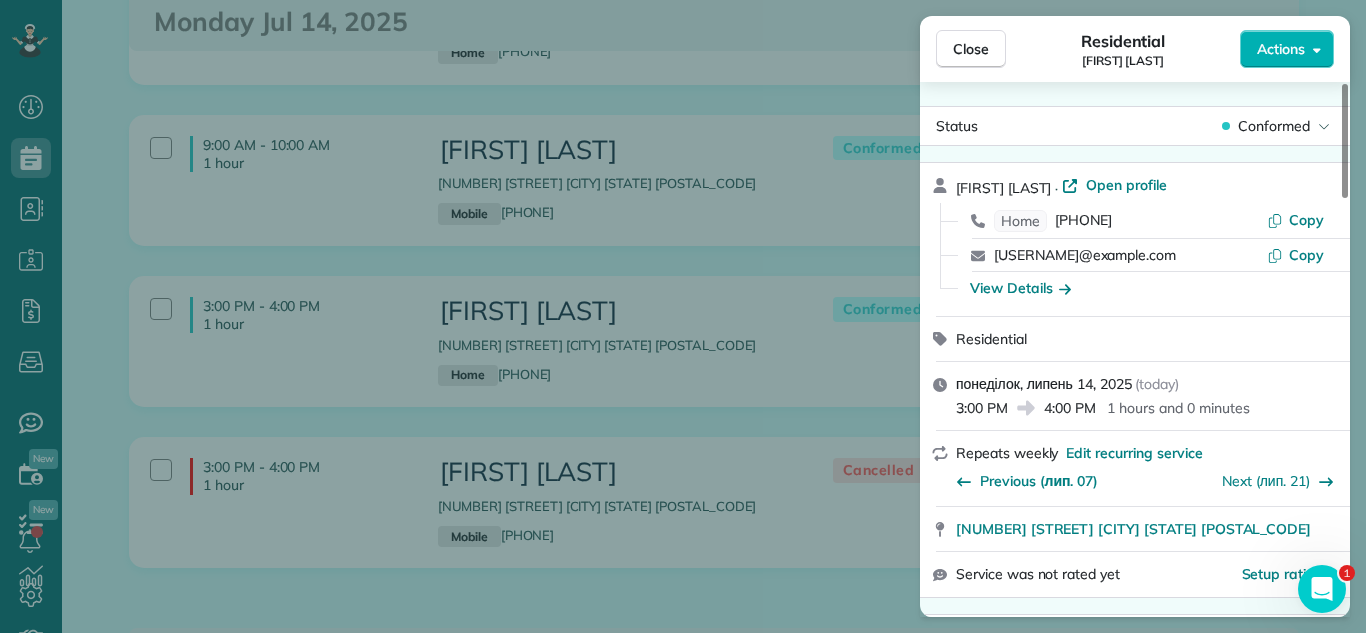 click on "Conformed" at bounding box center [1274, 126] 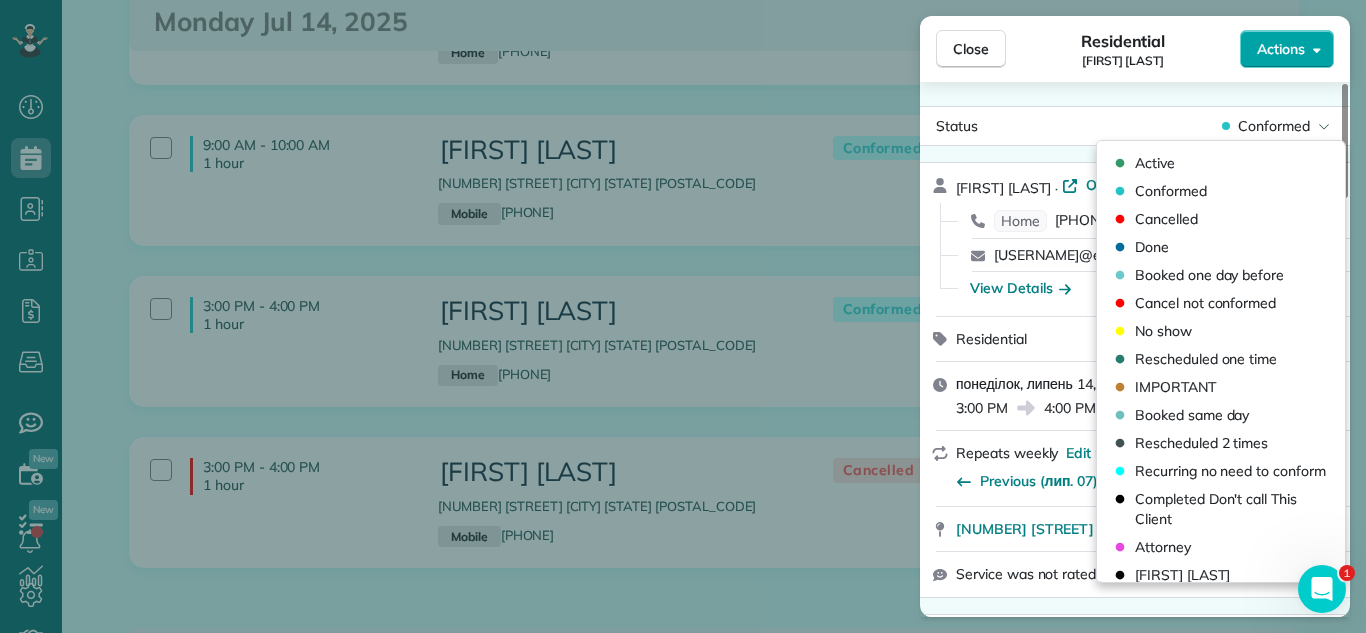 click on "Actions" at bounding box center (1281, 49) 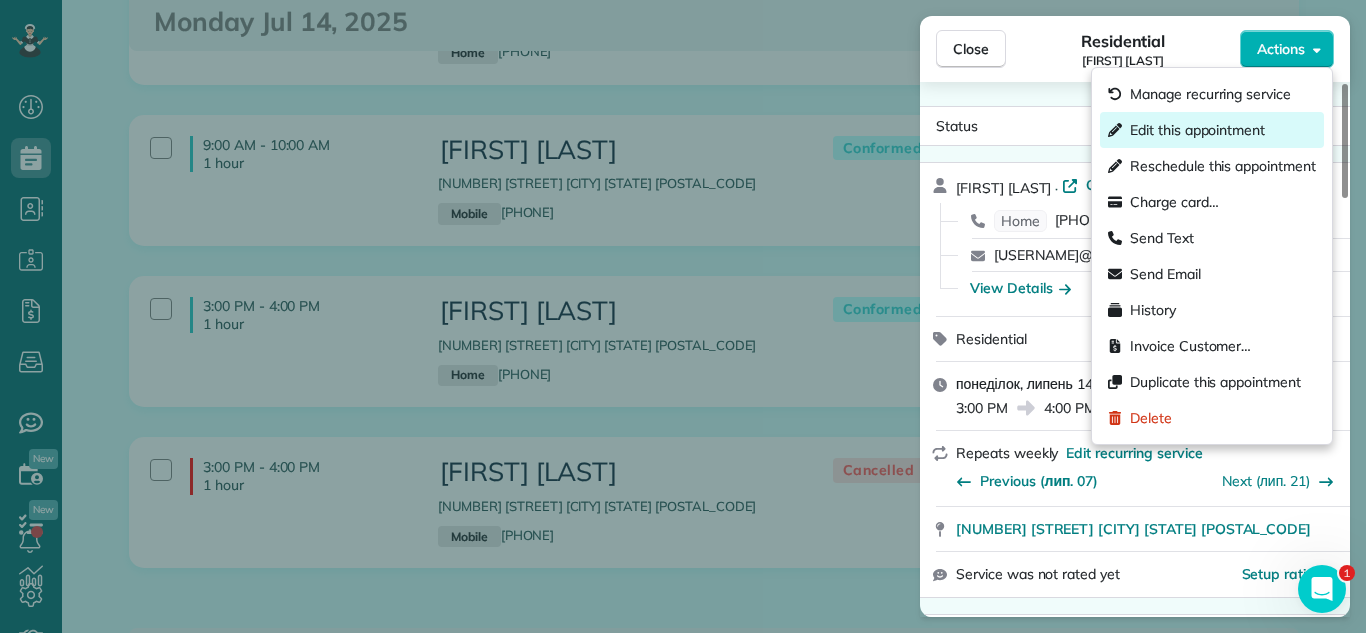 click on "Edit this appointment" at bounding box center (1197, 130) 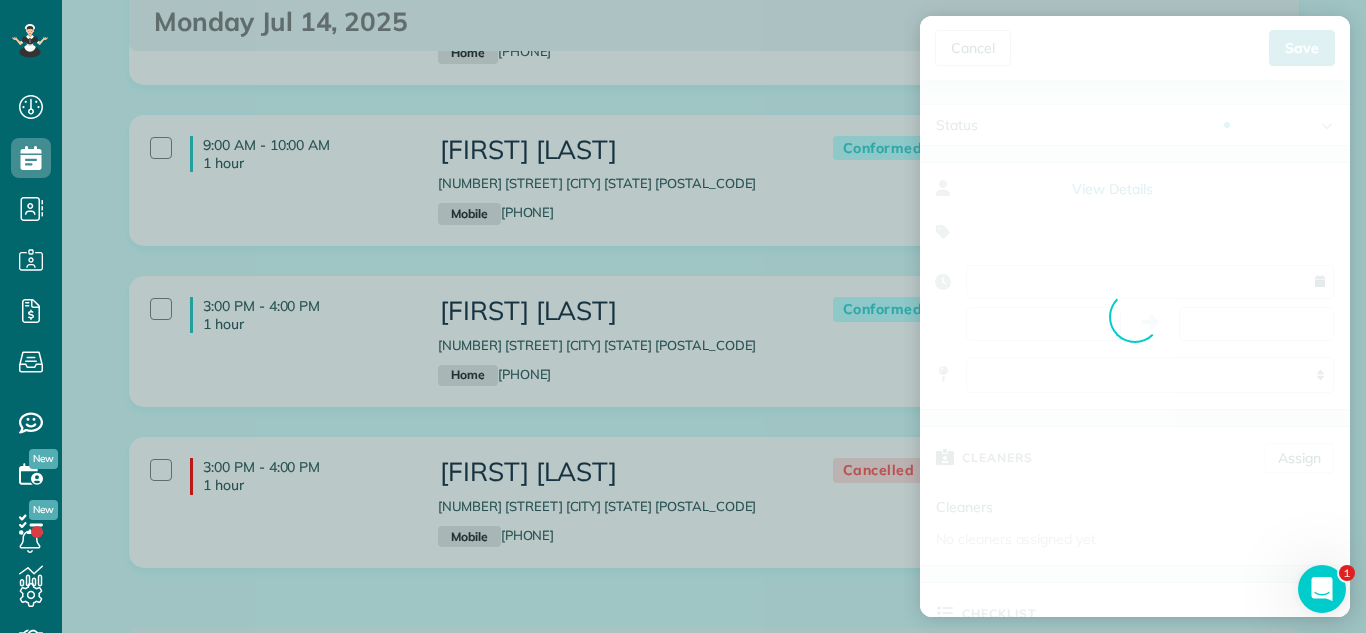 type on "**********" 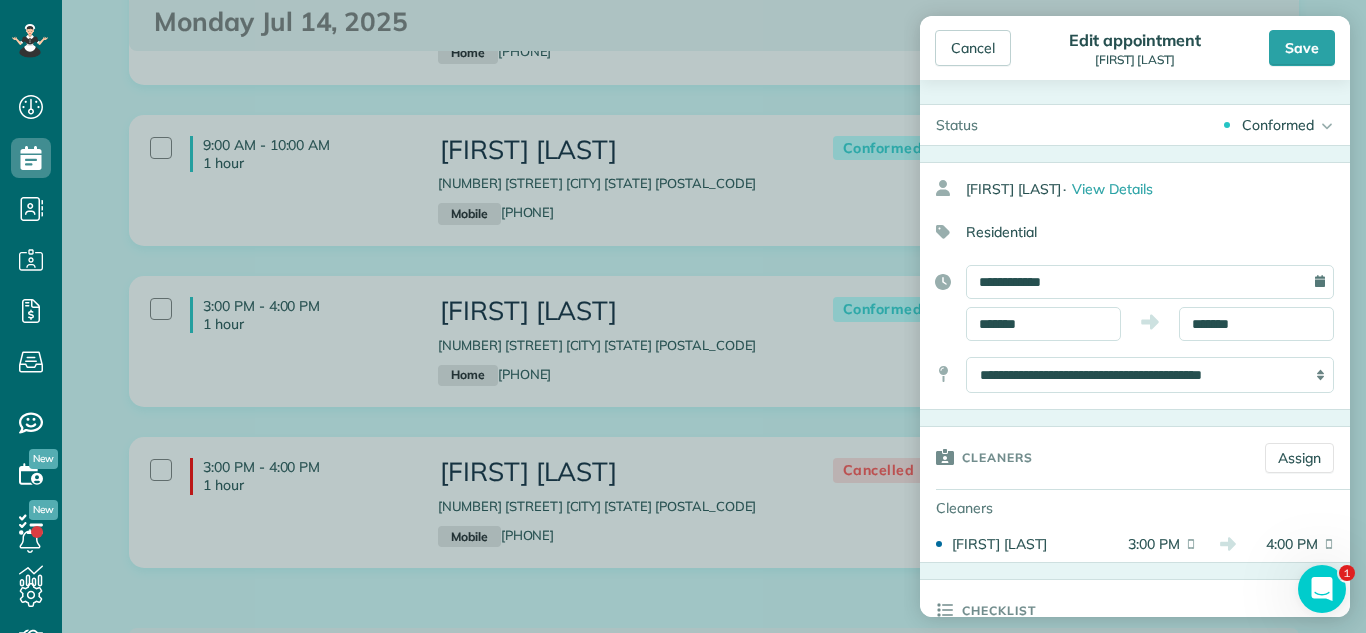 click on "Conformed
Active
Conformed
Cancelled
Done
Booked one day before" at bounding box center [1172, 125] 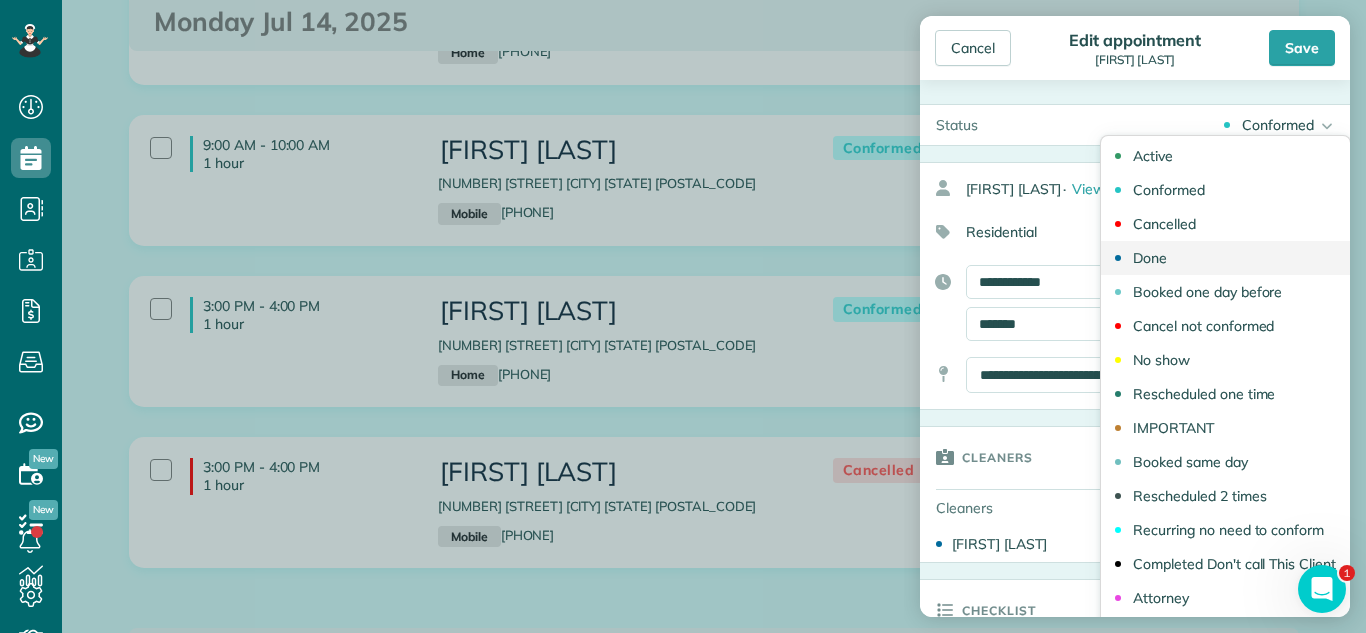 click on "Done" at bounding box center [1225, 258] 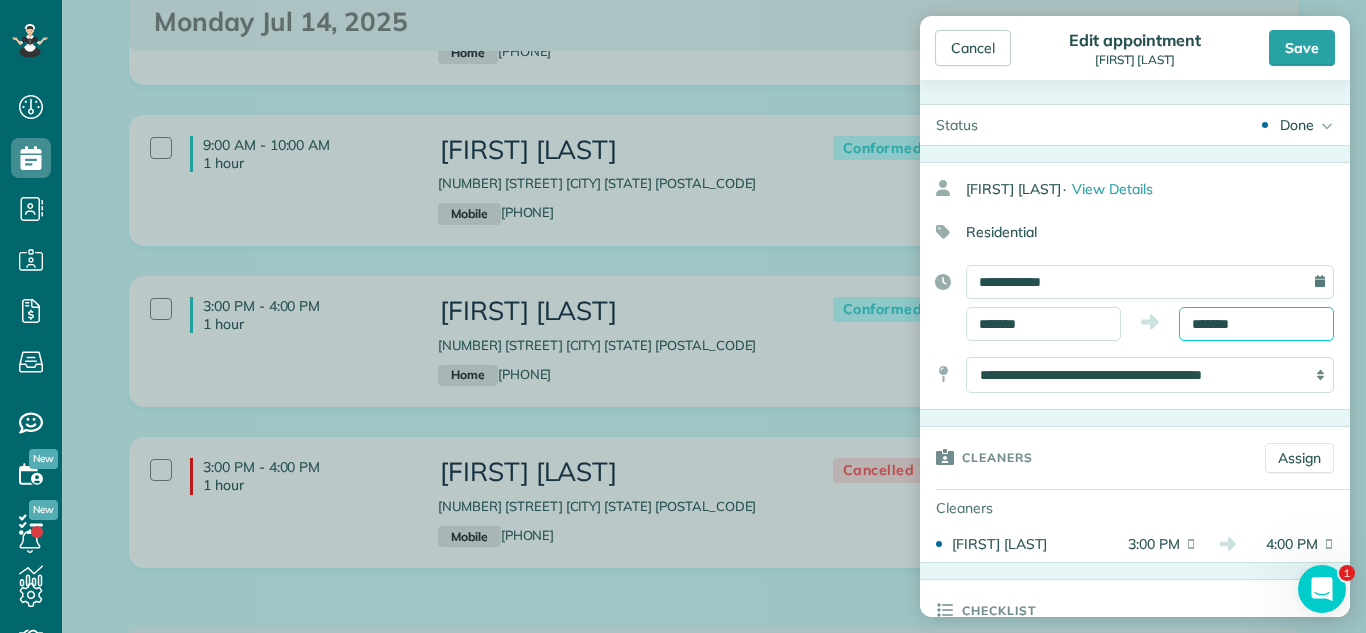 click on "Dashboard
Scheduling
Calendar View
List View
Dispatch View - Weekly scheduling (Beta)" at bounding box center [683, 316] 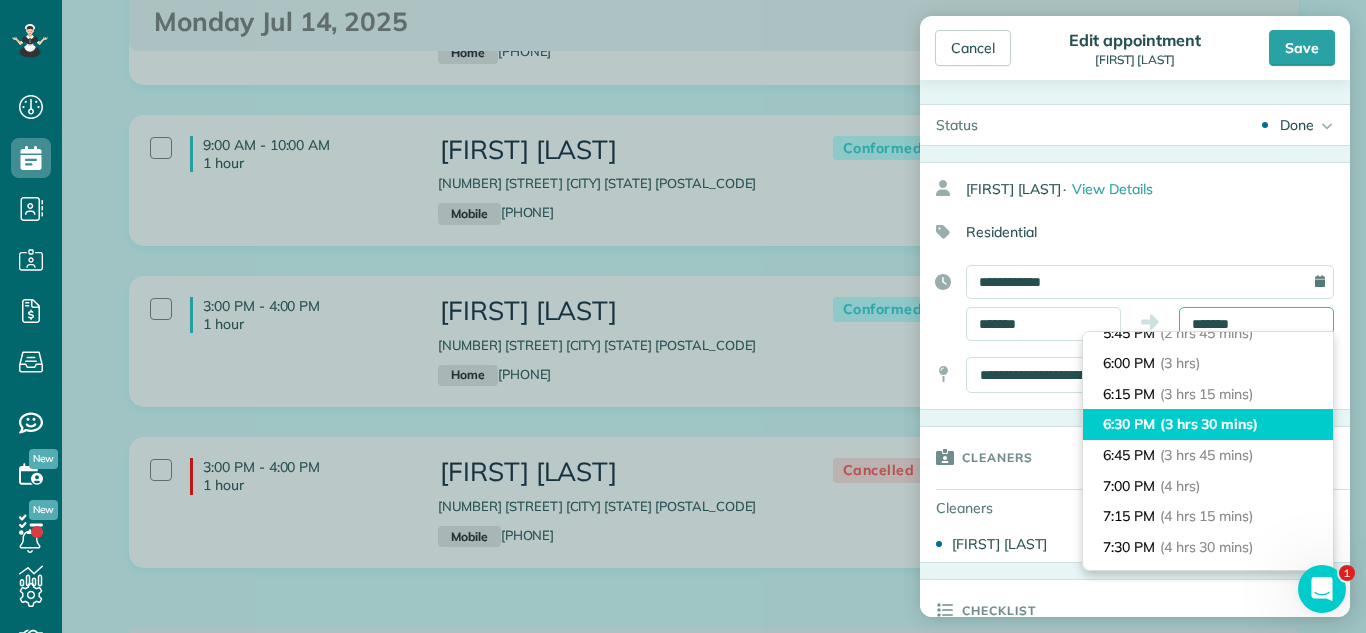 scroll, scrollTop: 344, scrollLeft: 0, axis: vertical 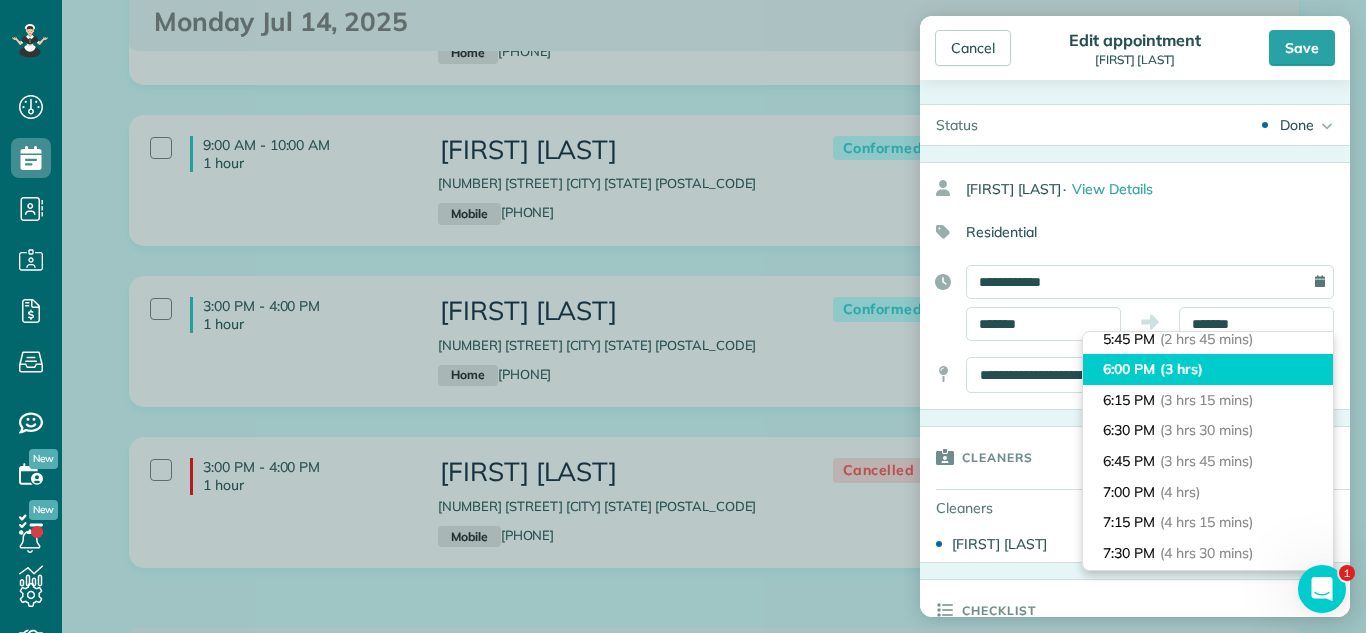 type on "*******" 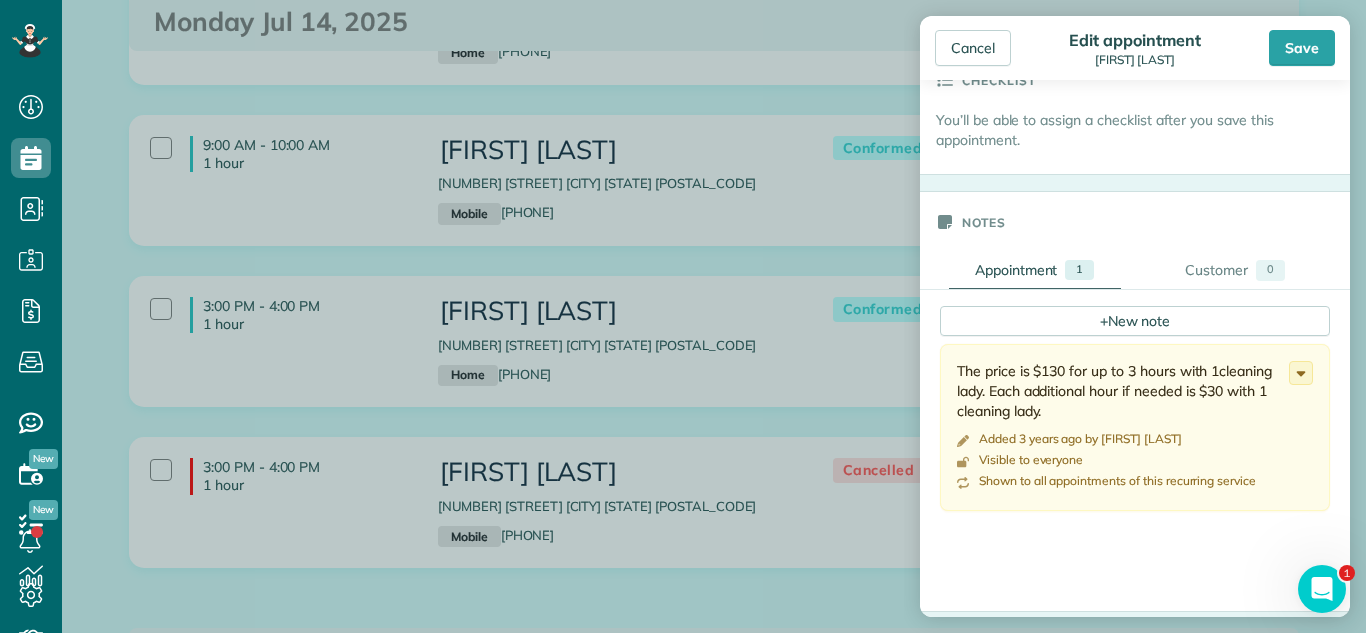 scroll, scrollTop: 915, scrollLeft: 0, axis: vertical 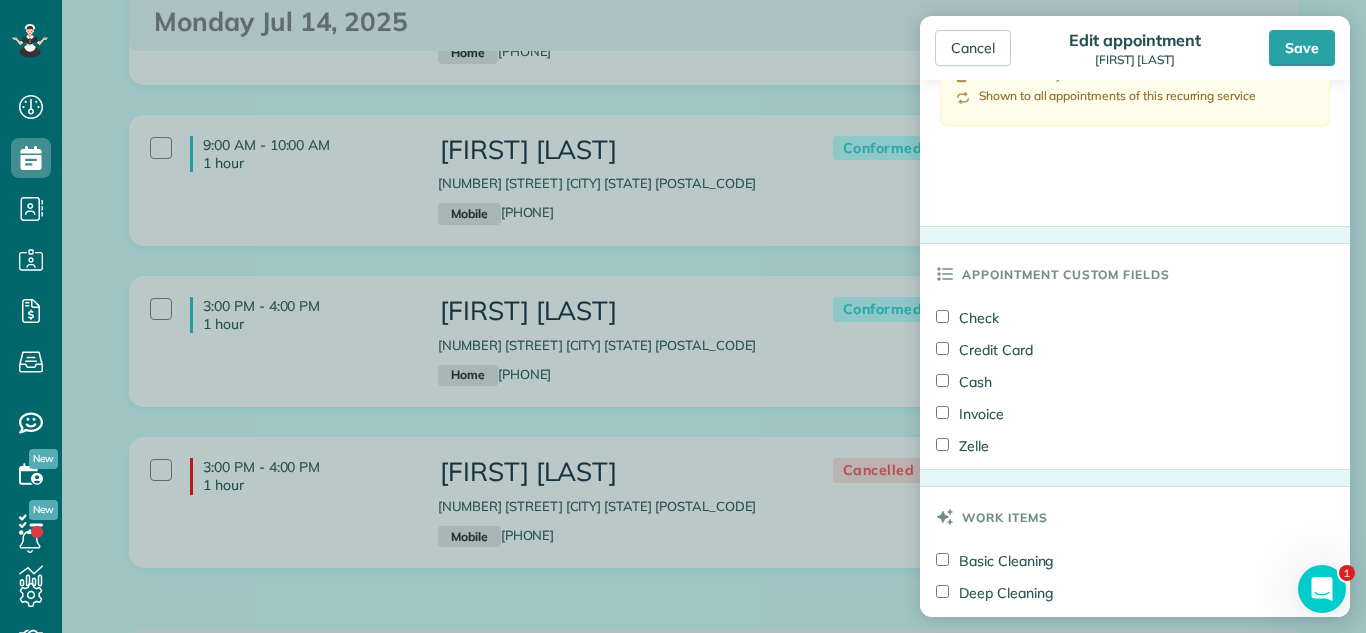 click on "Zelle" at bounding box center (962, 446) 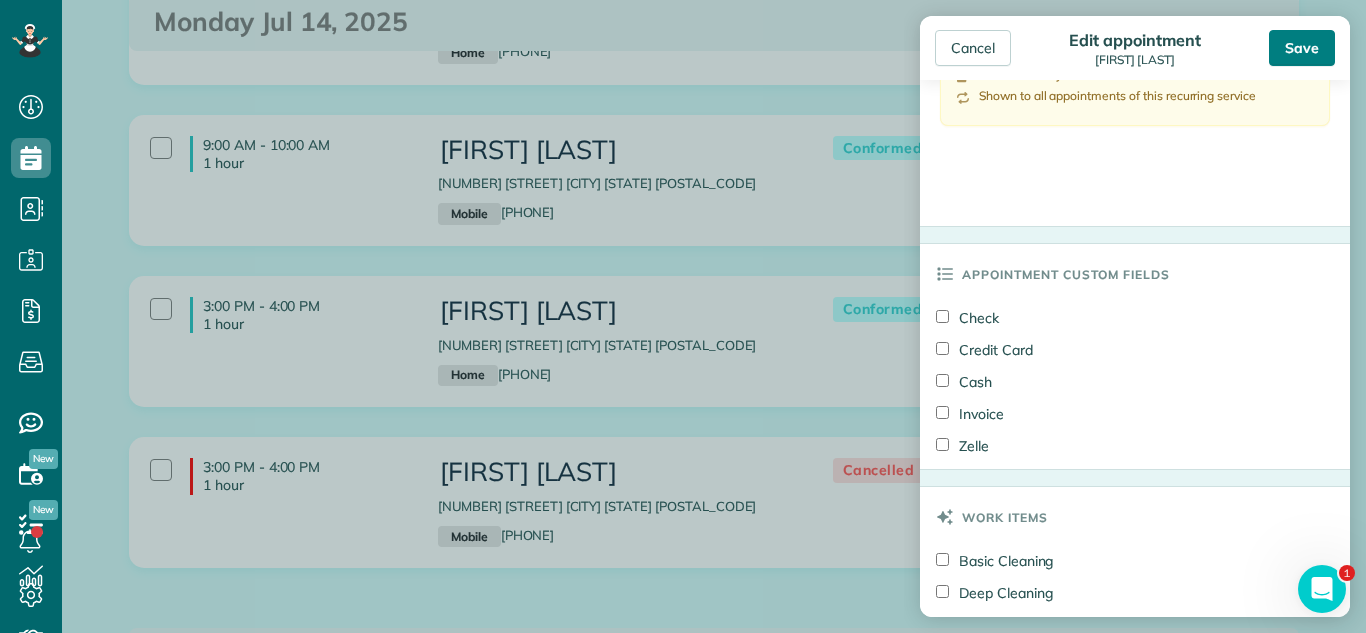 click on "Save" at bounding box center (1302, 48) 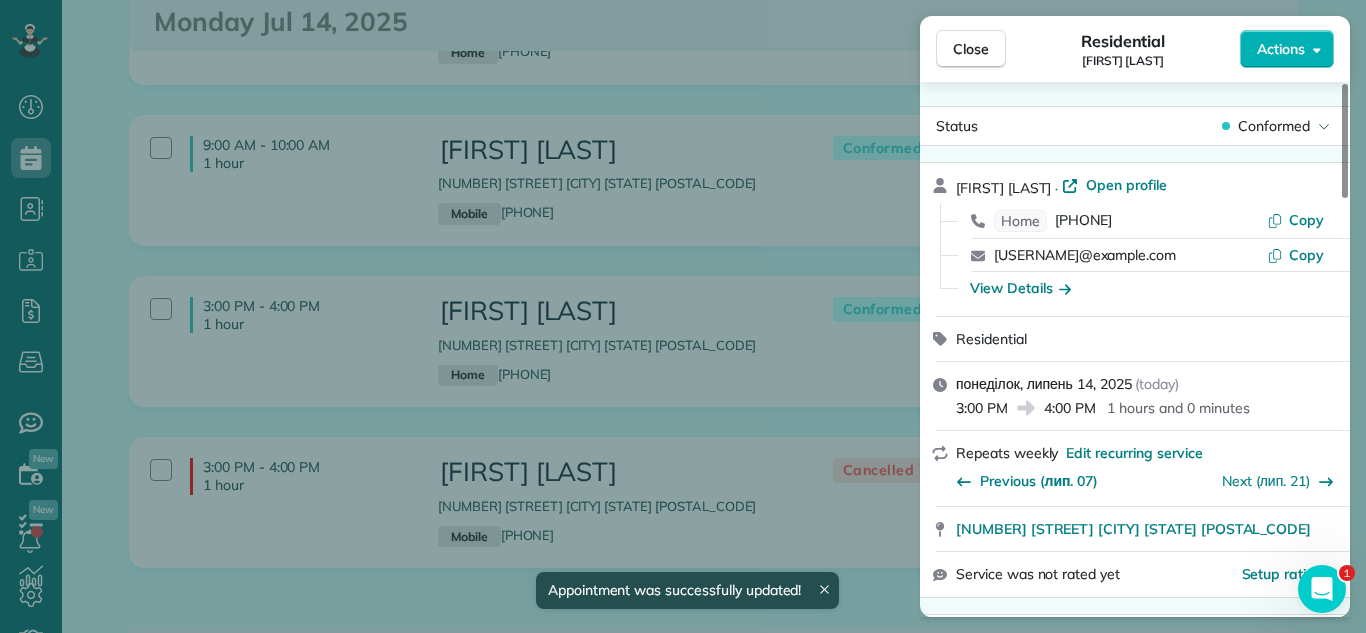 click on "Residential karen lebuhn" at bounding box center [1123, 49] 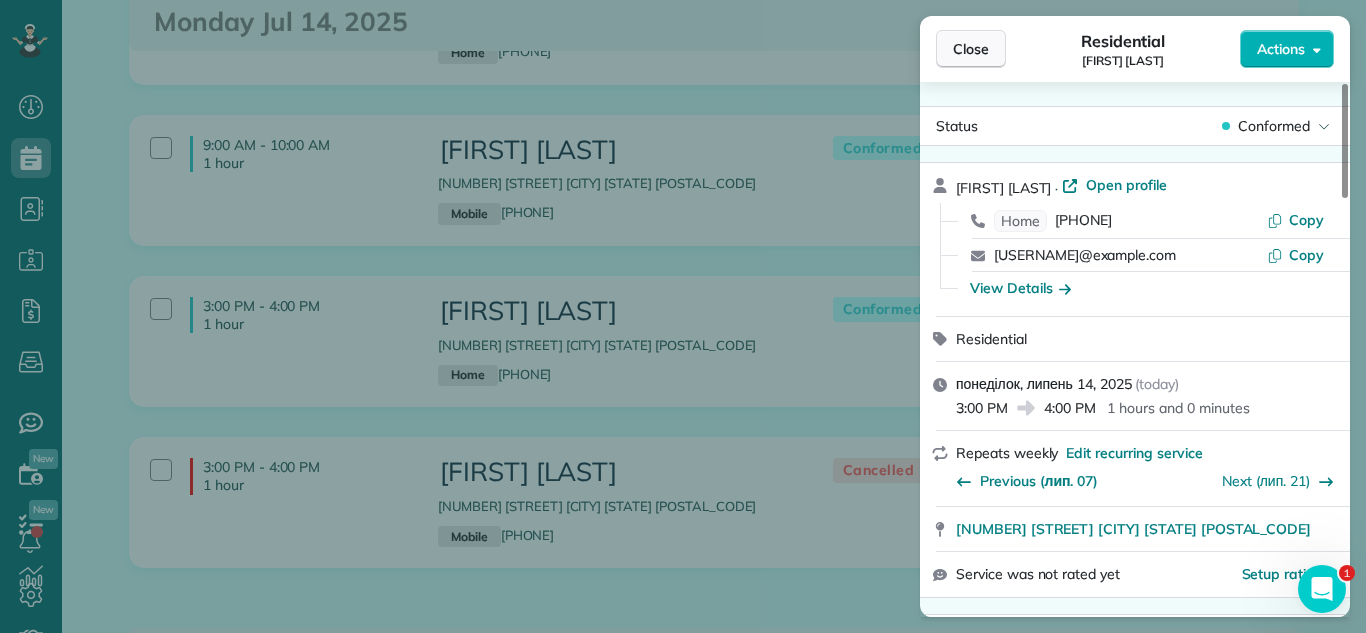 click on "Close" at bounding box center (971, 49) 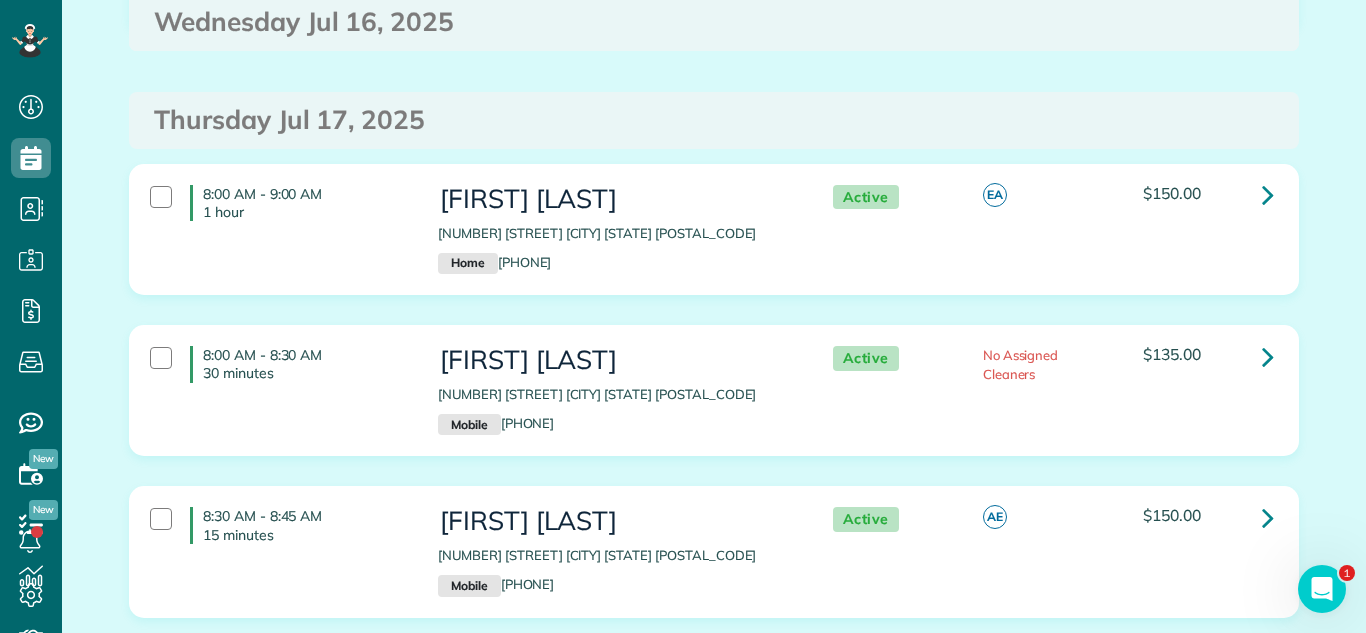 scroll, scrollTop: 3505, scrollLeft: 0, axis: vertical 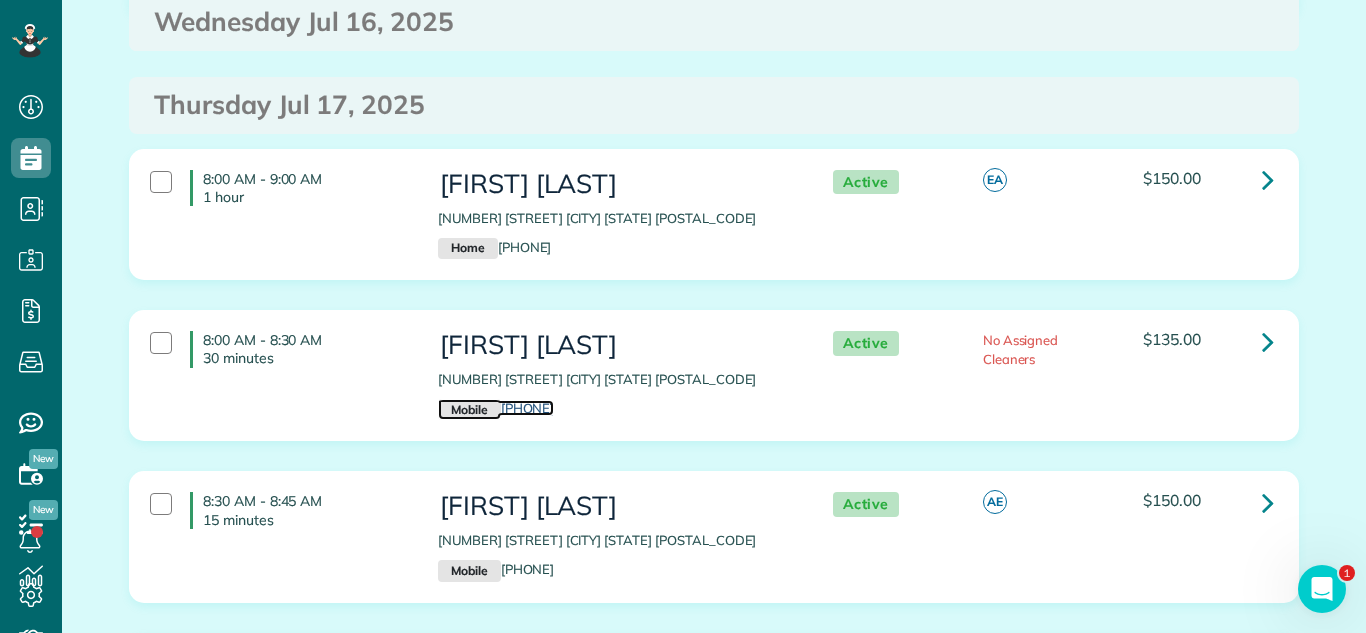 click on "Mobile" at bounding box center (469, 410) 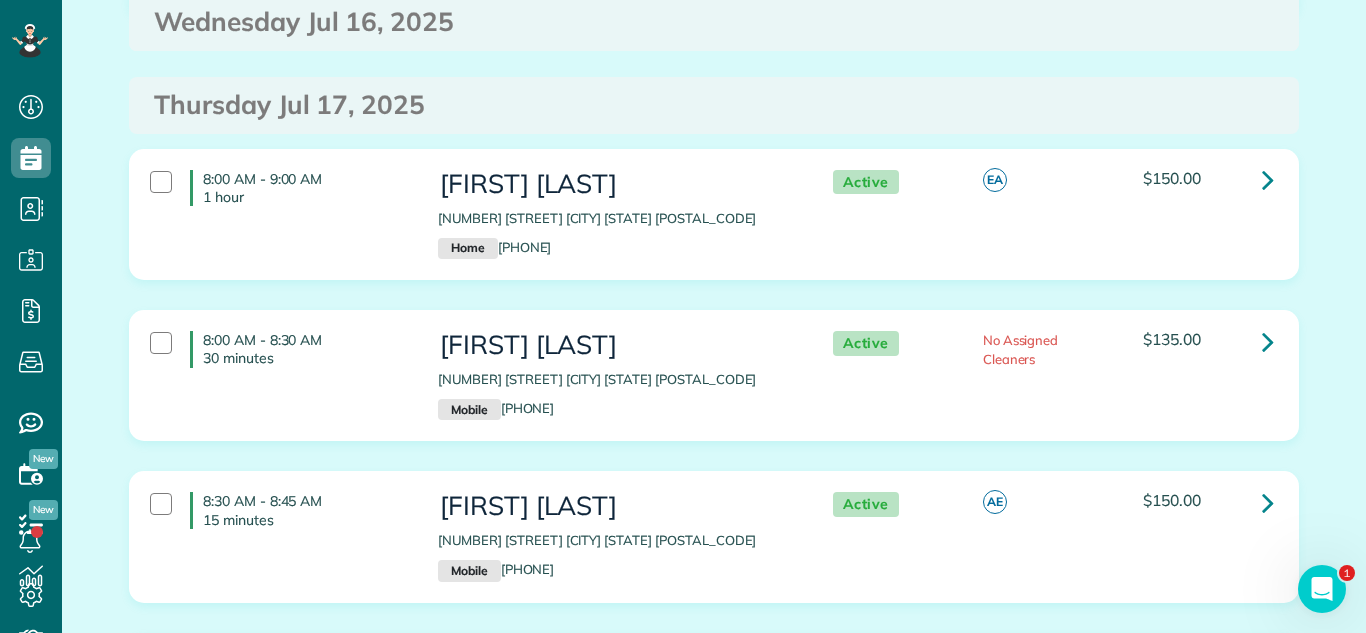 click on "8:00 AM -  8:30 AM
30 minutes
Beth Sipe
565 Beechwood Road Buffalo Grove IL 60089
Mobile
(847) 942-4873
Active
No Assigned Cleaners
$135.00" at bounding box center [714, 375] 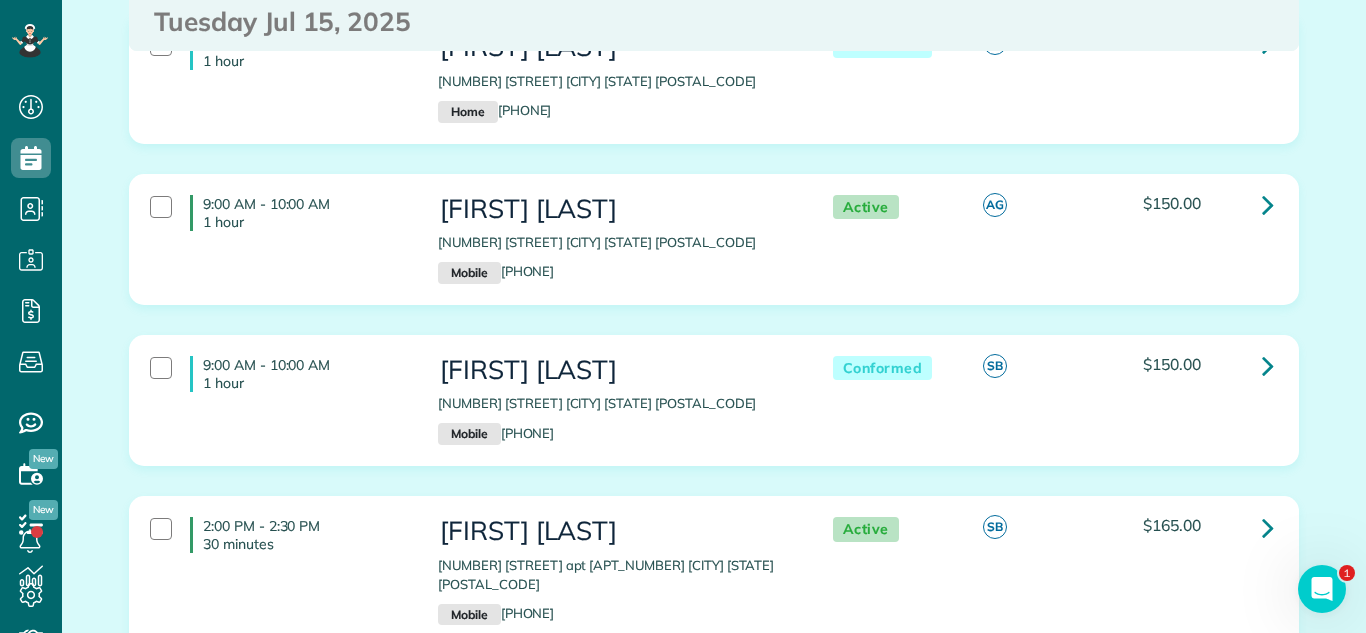 scroll, scrollTop: 1714, scrollLeft: 0, axis: vertical 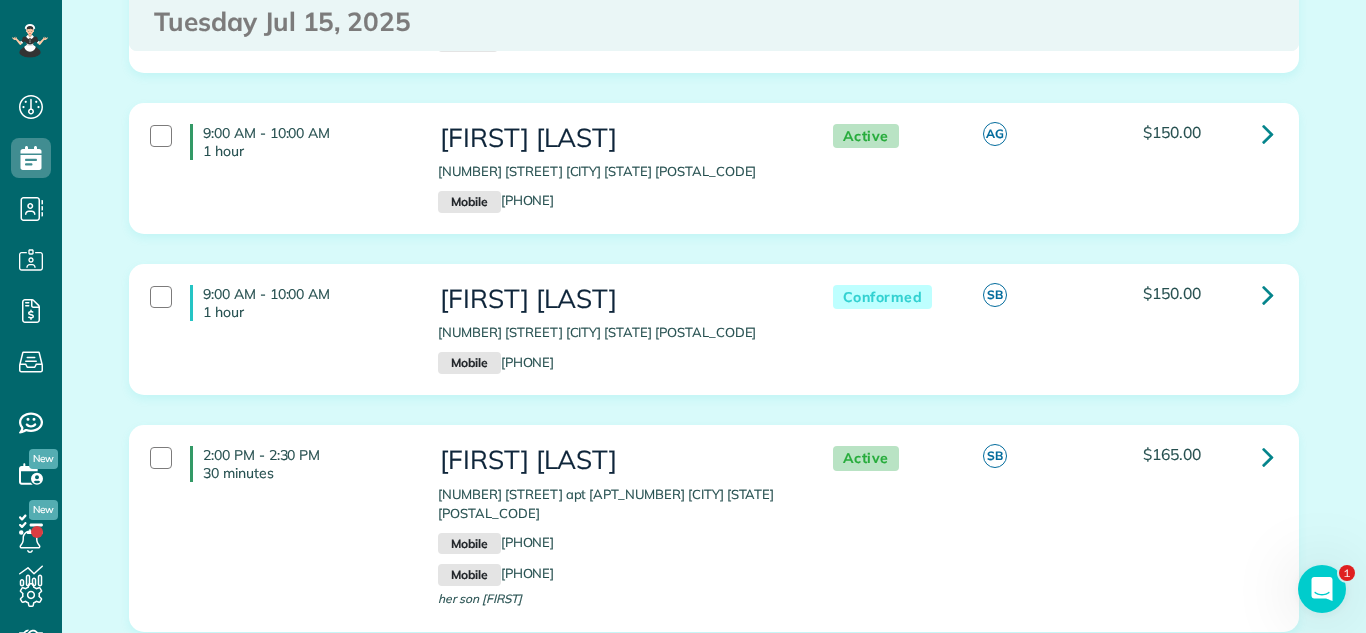 click on "9:00 AM - 10:00 AM
1 hour
John Lee
930 South Gables Boulevard Wheaton IL 60189
Mobile
(630) 400-6380
Conformed
SB
$150.00" at bounding box center (714, 344) 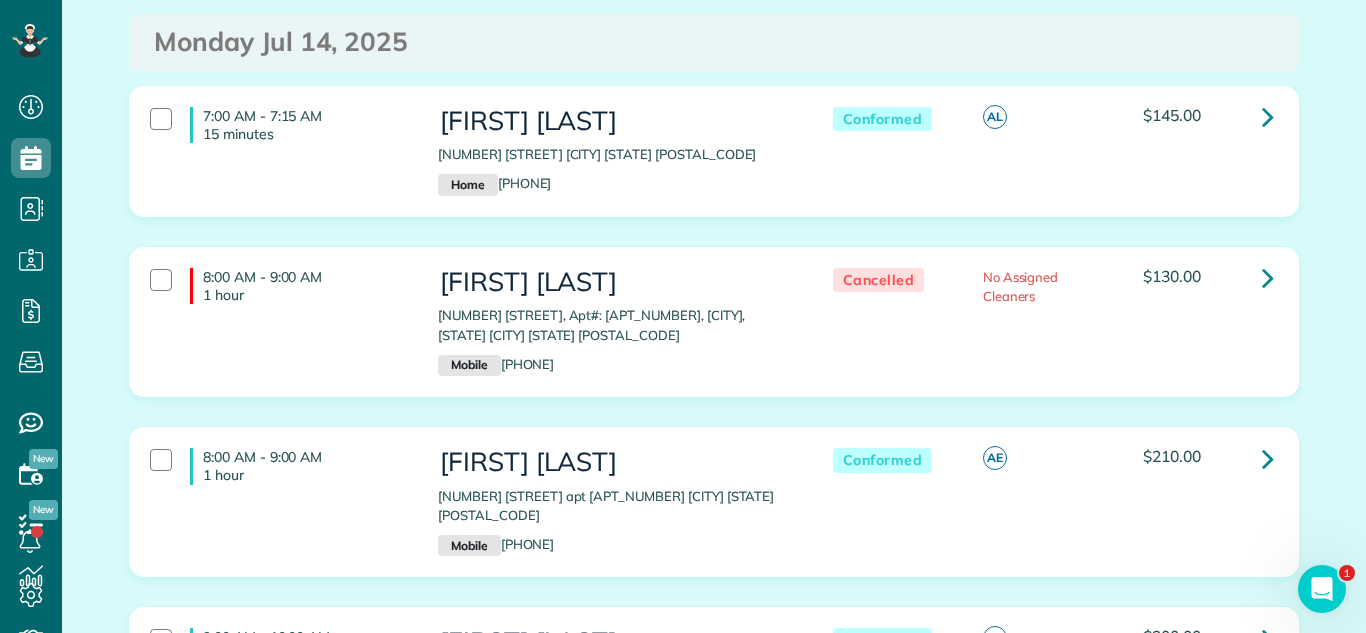 scroll, scrollTop: 0, scrollLeft: 0, axis: both 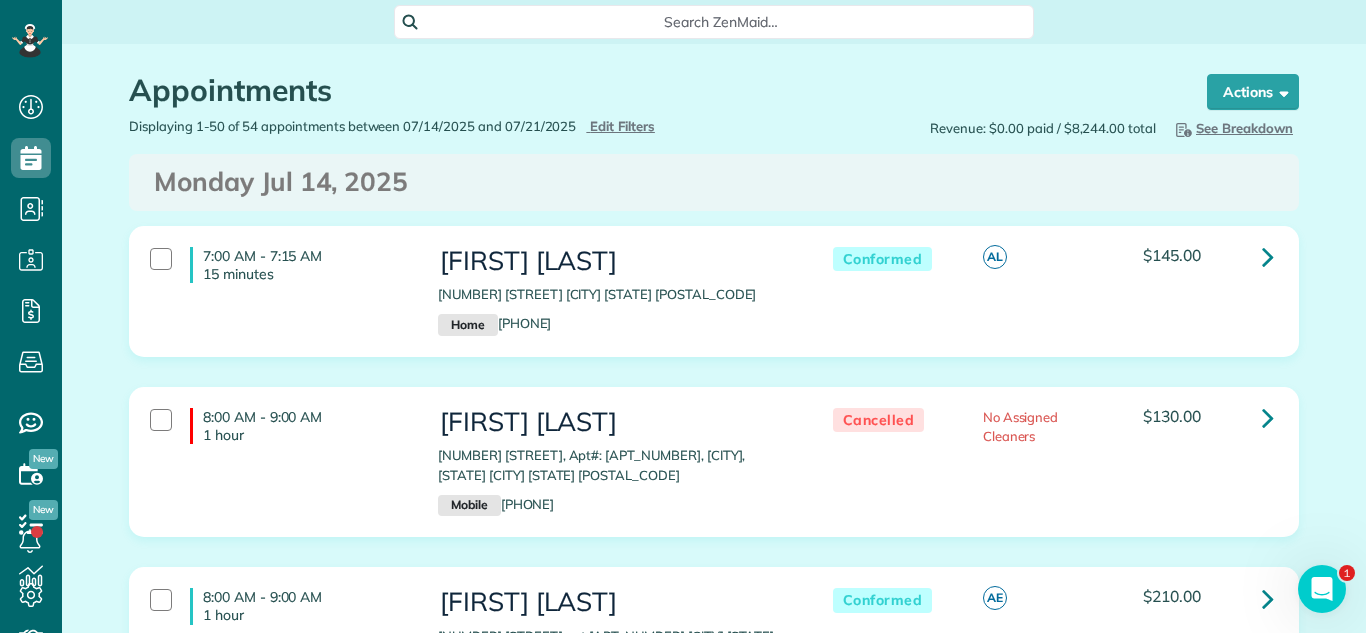 click on "Displaying 1-50 of 54 appointments
between
07/14/2025 and 07/21/2025
Hide Filters
Edit Filters" at bounding box center (414, 126) 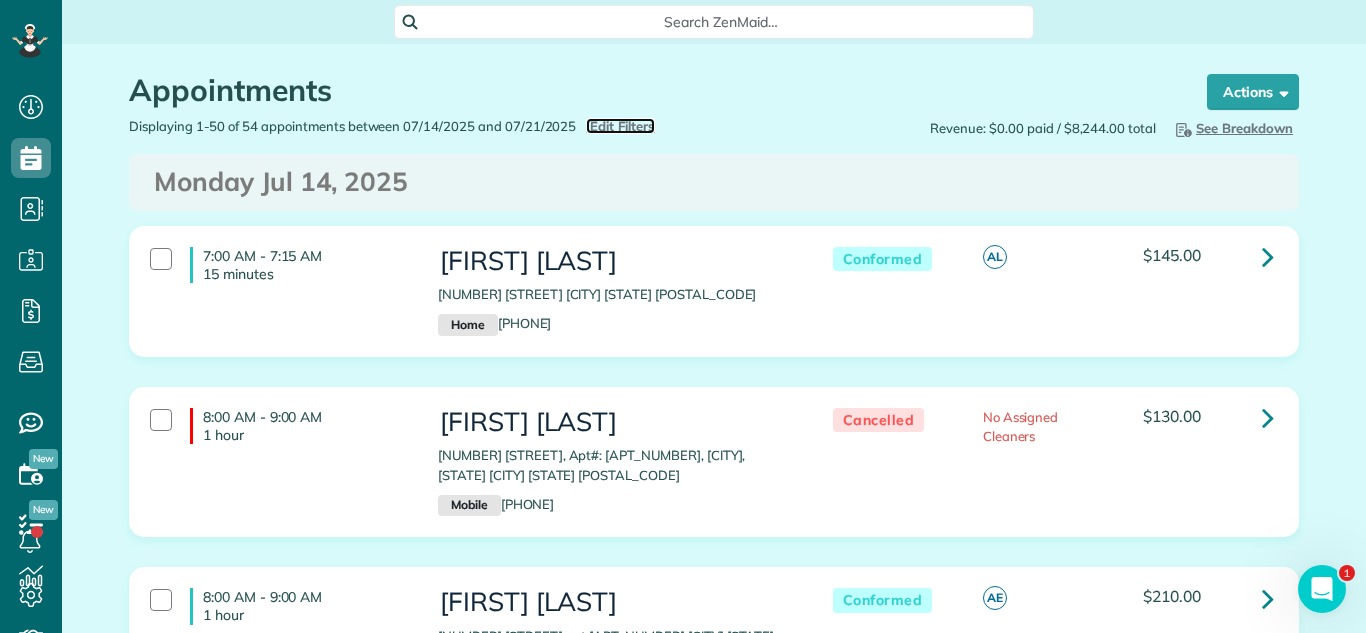 click on "Edit Filters" at bounding box center (622, 126) 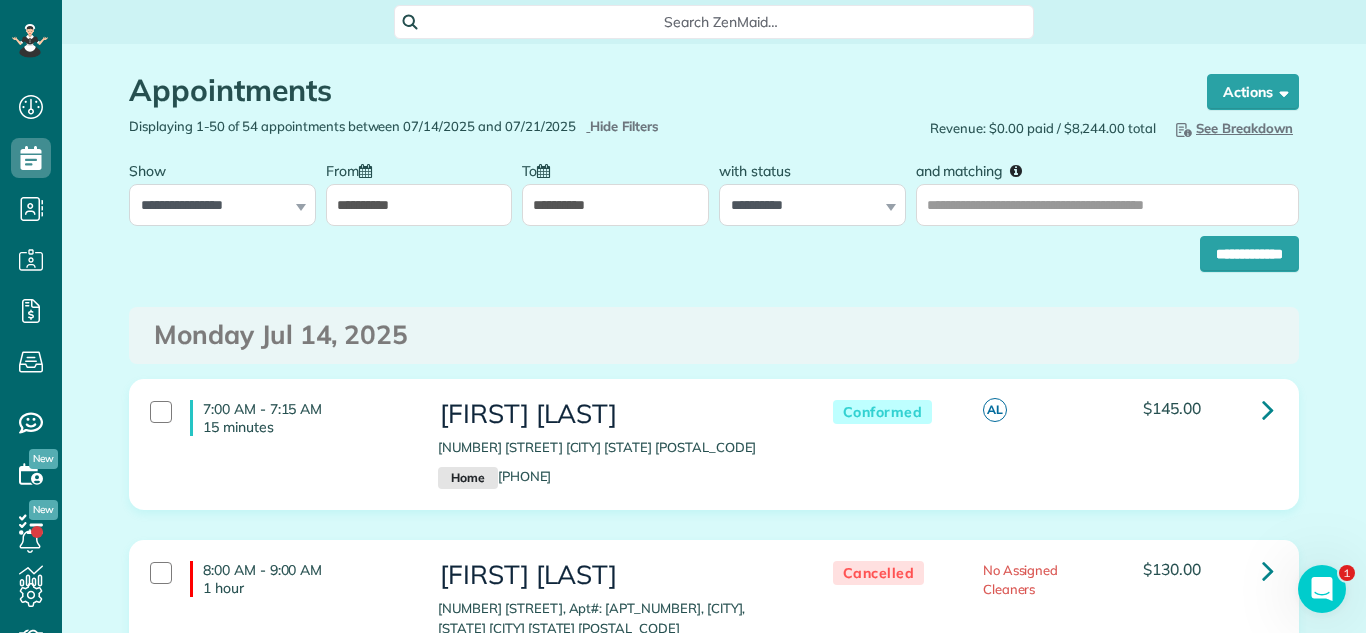 click on "**********" at bounding box center (419, 205) 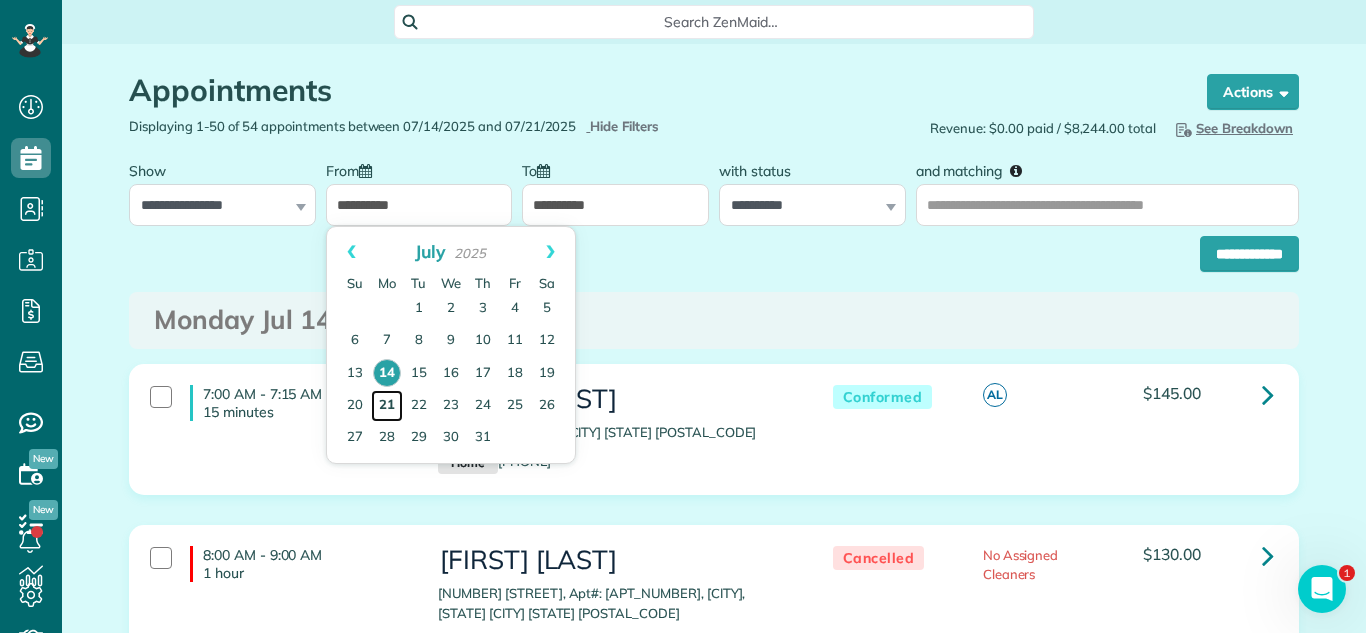 click on "21" at bounding box center [387, 406] 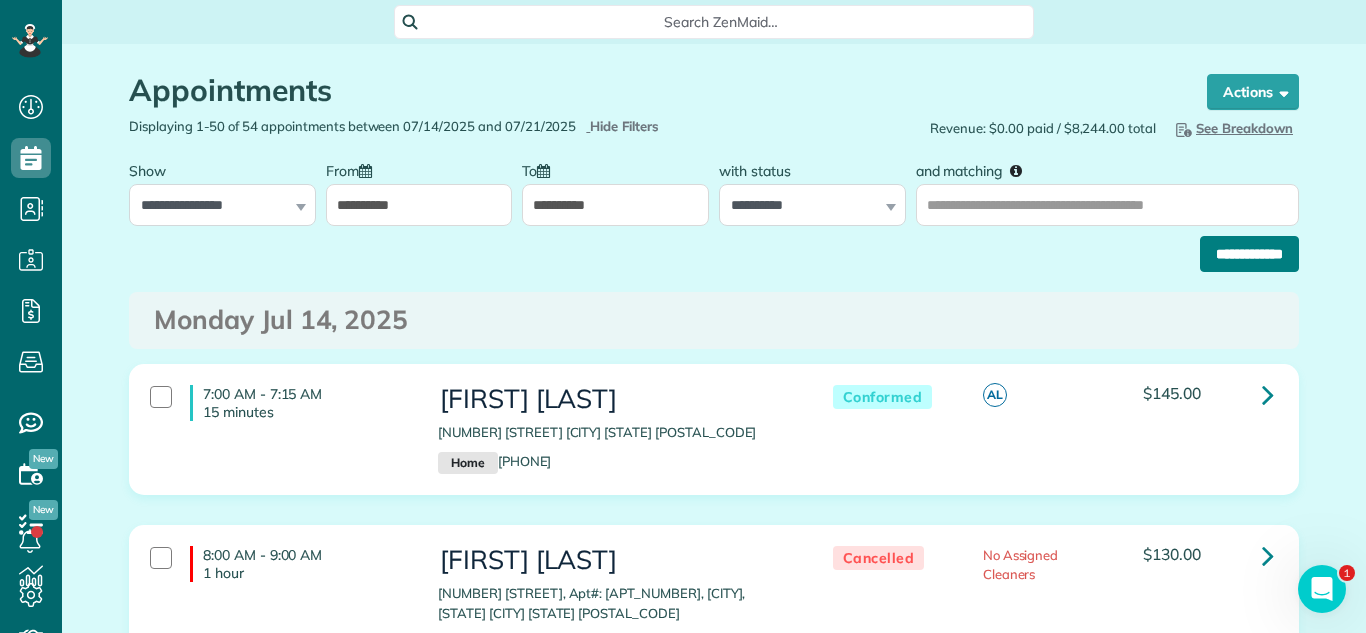 click on "**********" at bounding box center [1249, 254] 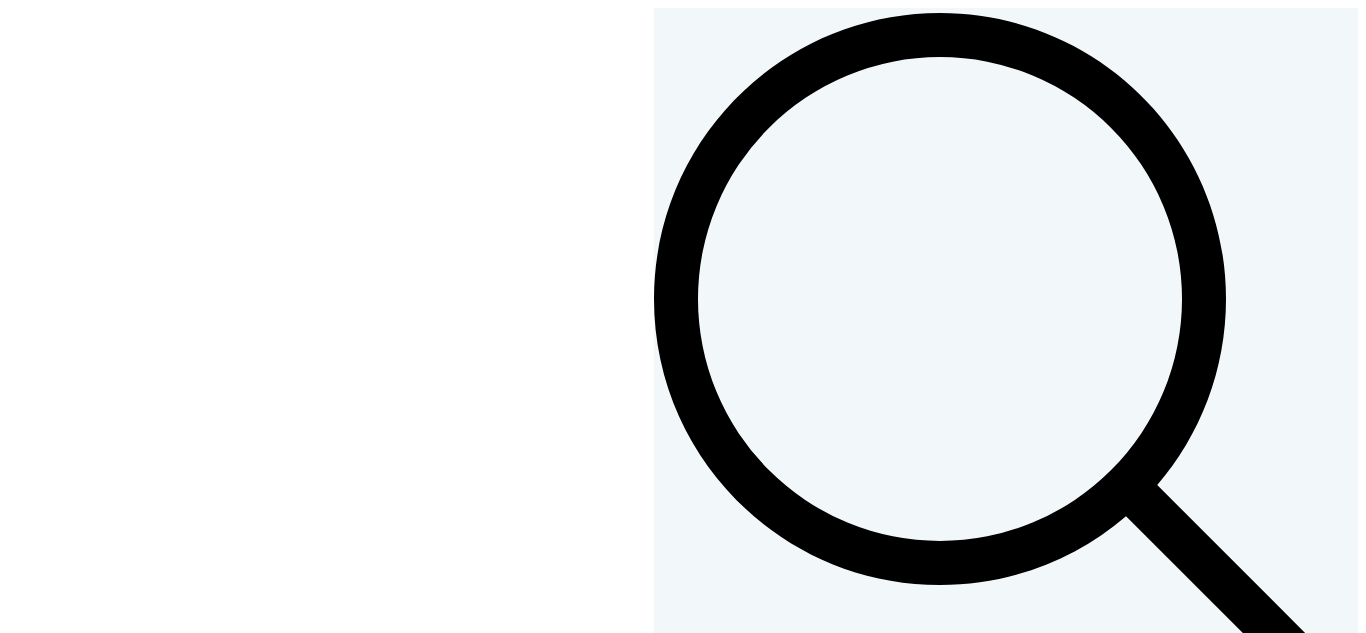 scroll, scrollTop: 0, scrollLeft: 0, axis: both 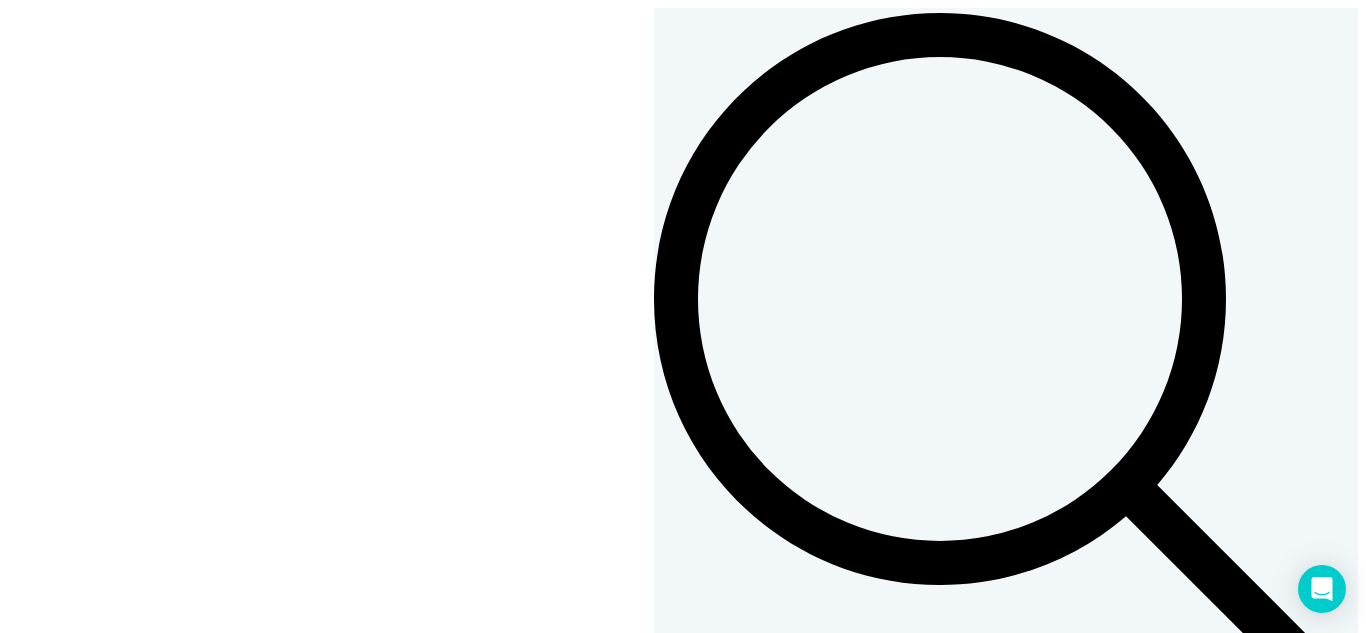 click on "[TIME] - [TIME]
[DURATION]
[FIRST] [LAST]
[NUMBER] [STREET] [CITY] [STATE] [POSTAL_CODE]
Home
[PHONE]
Done
AL
$145.00" at bounding box center [1006, 2403] 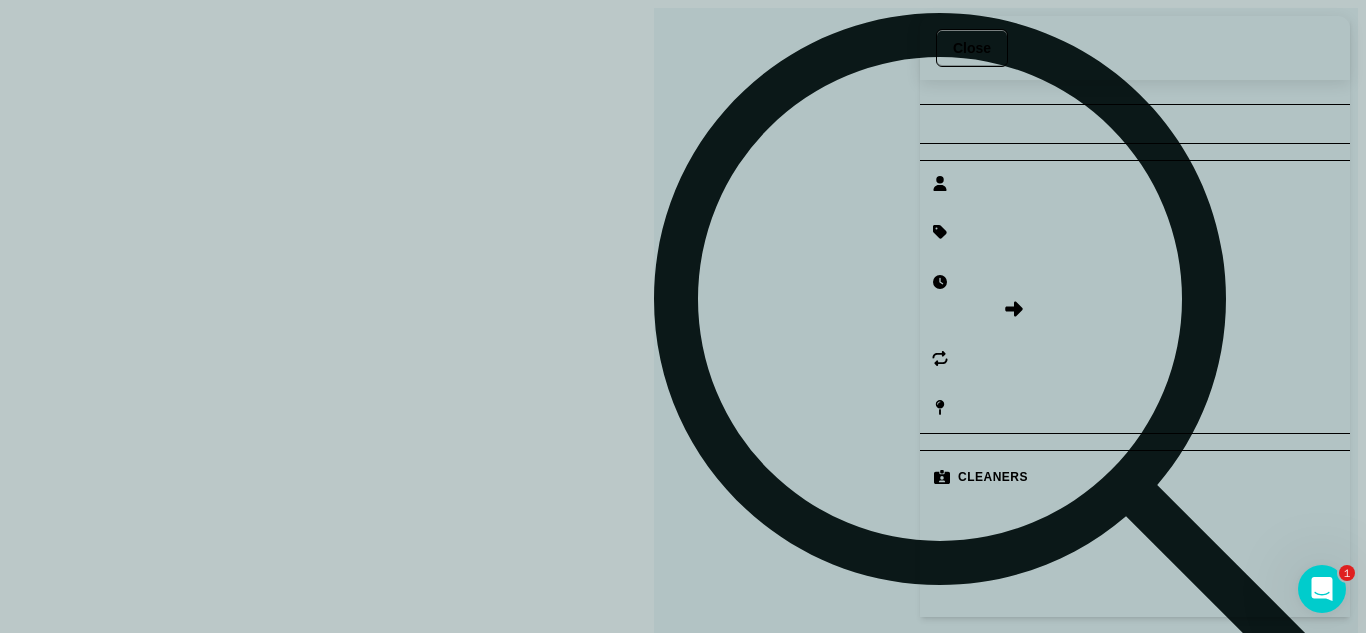 scroll, scrollTop: 0, scrollLeft: 0, axis: both 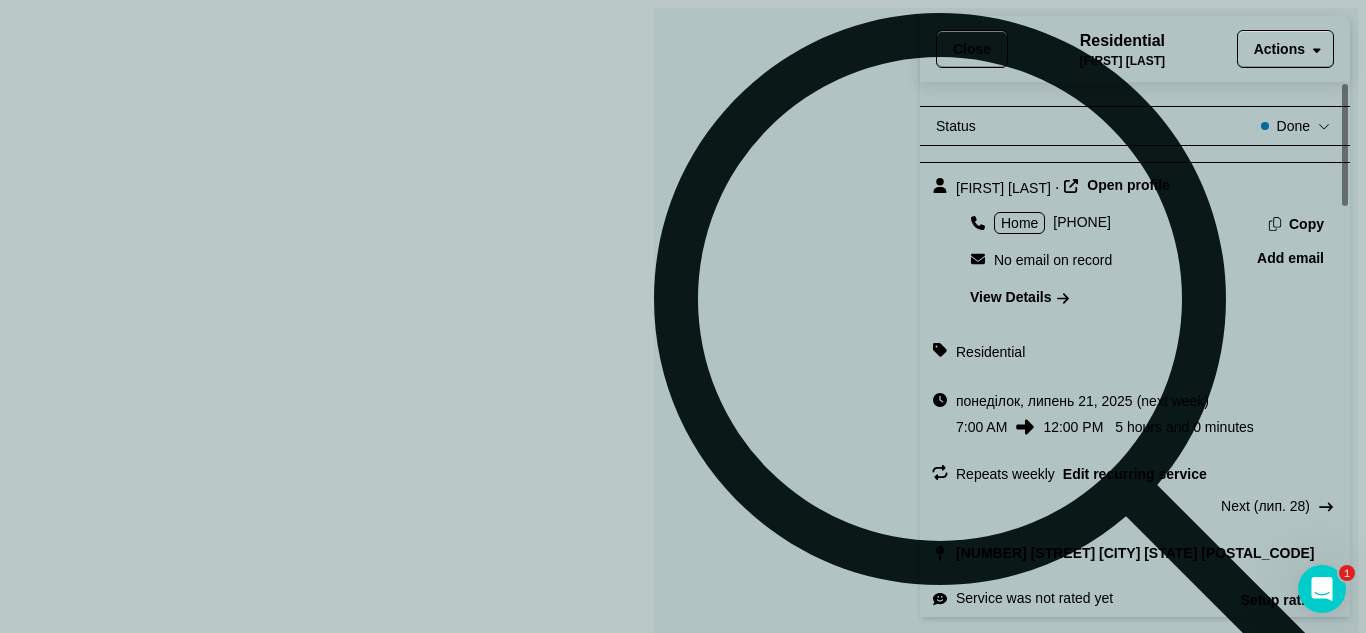 click on "Close" at bounding box center [972, 49] 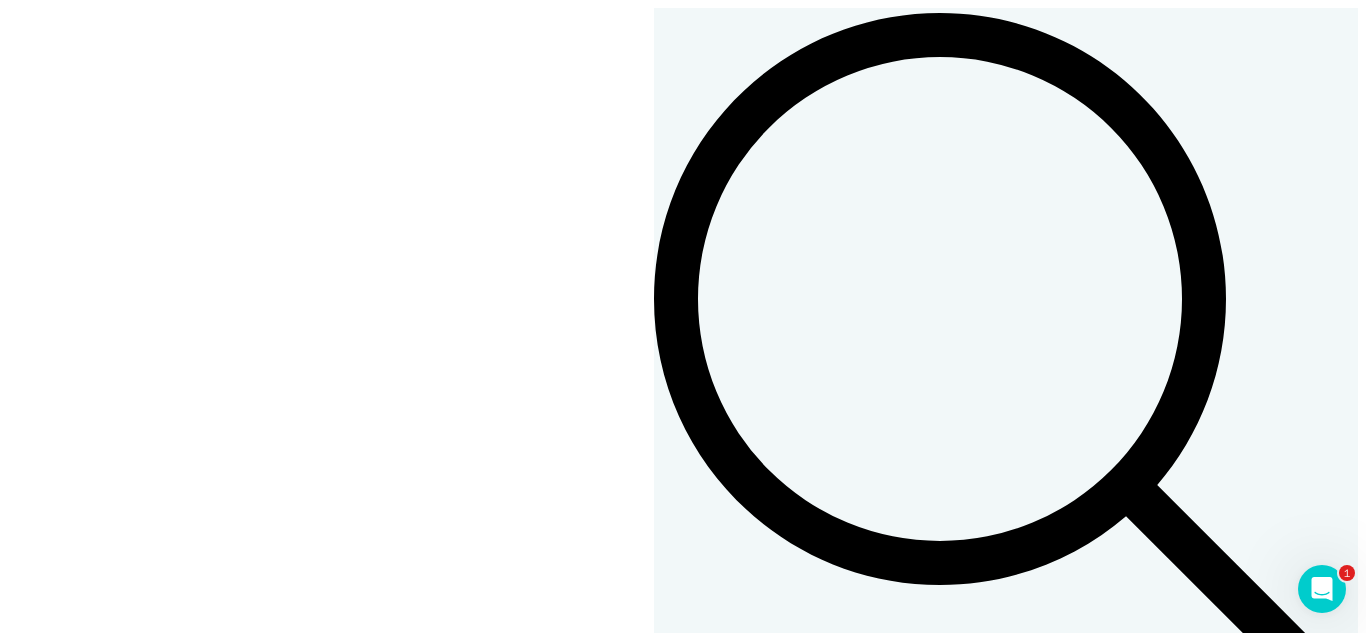 click at bounding box center [654, 2534] 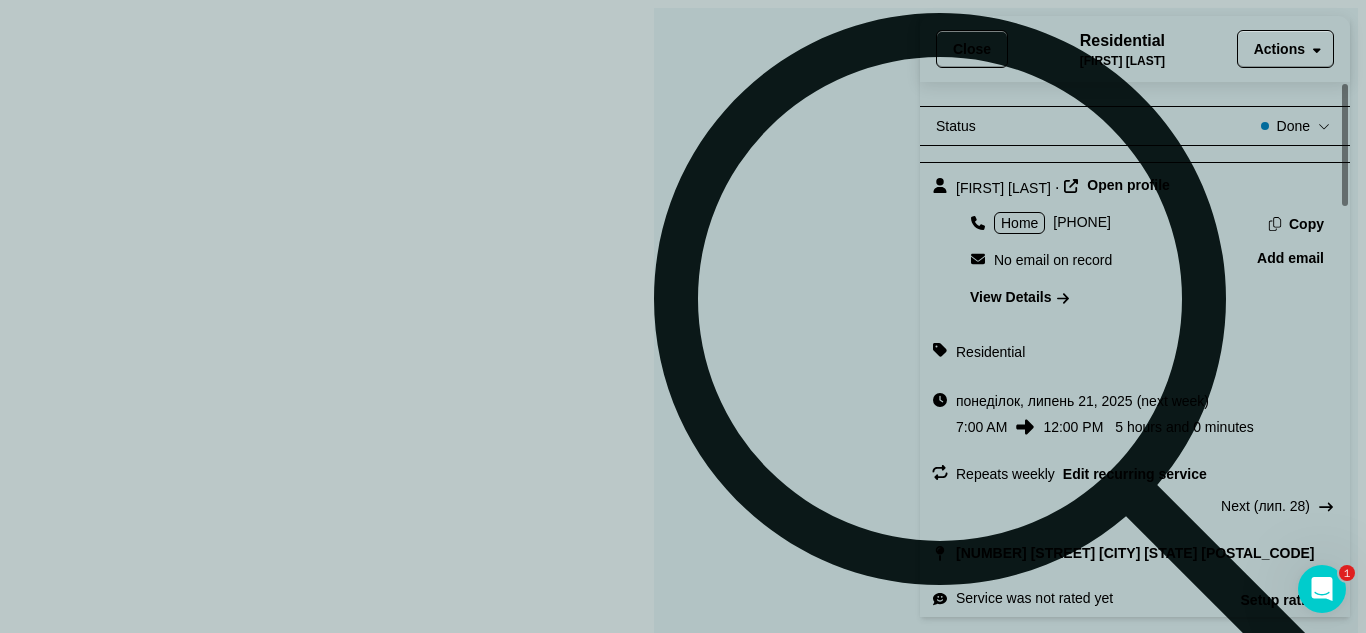 click on "Actions" at bounding box center (1279, 49) 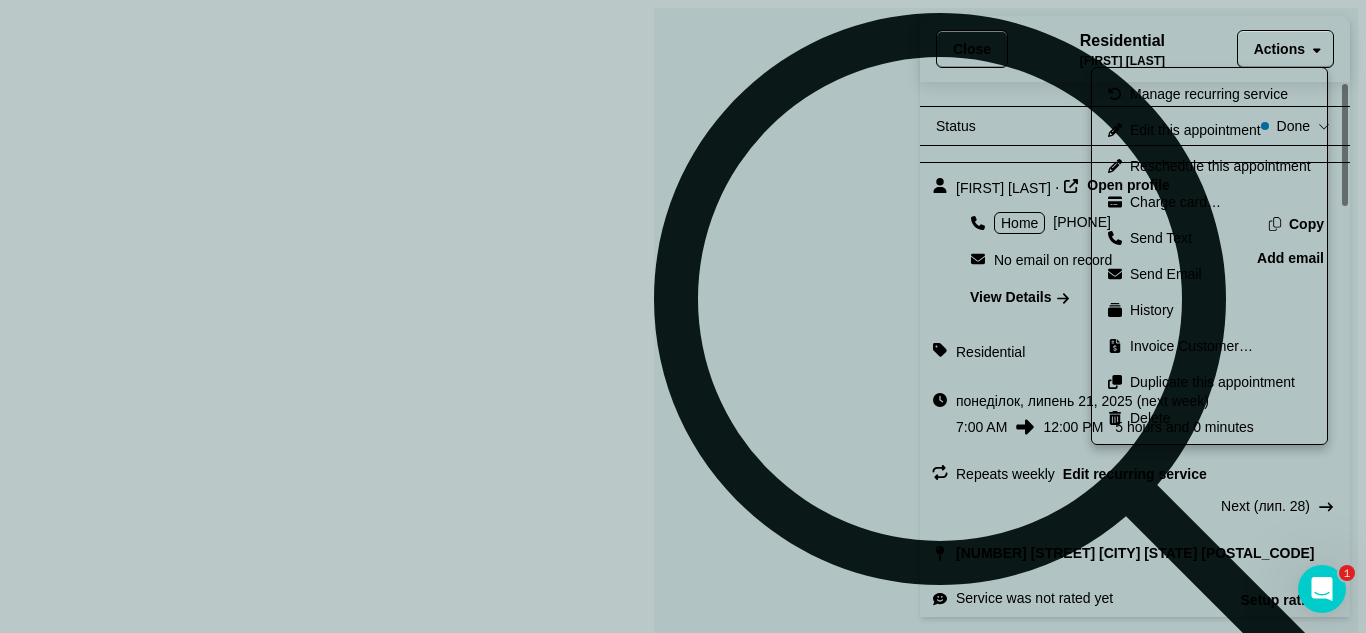 click on "Delete" at bounding box center (1150, 418) 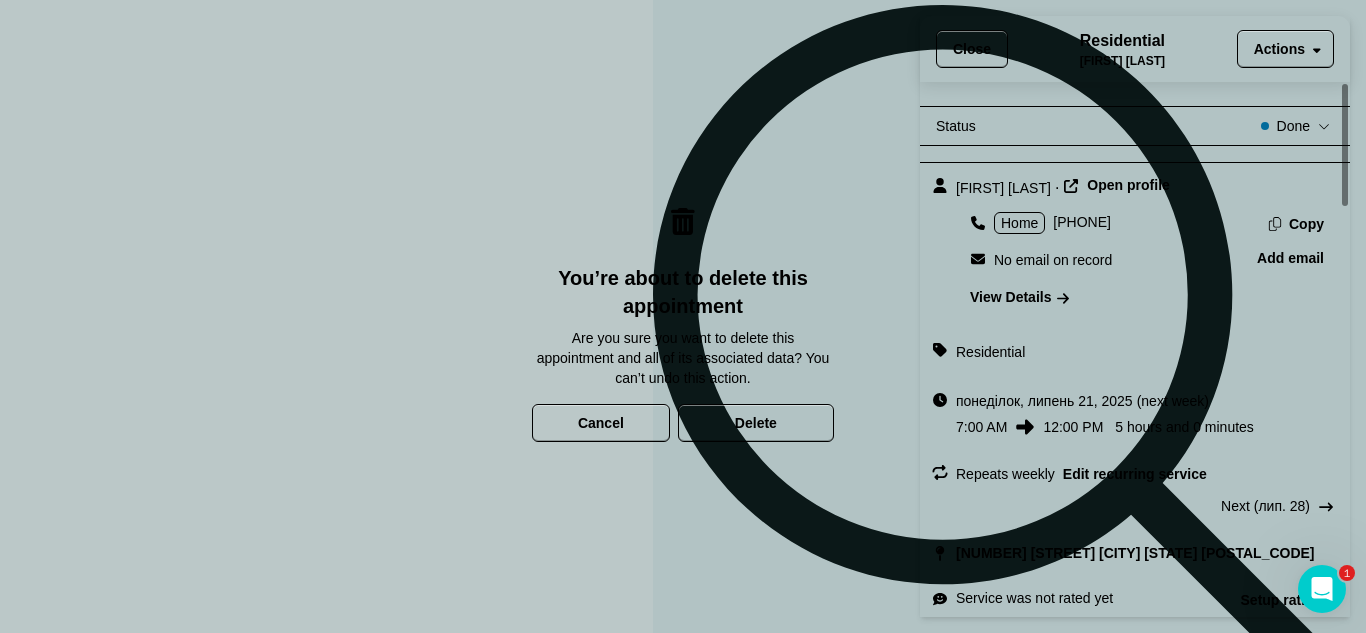 click on "Delete" at bounding box center [756, 423] 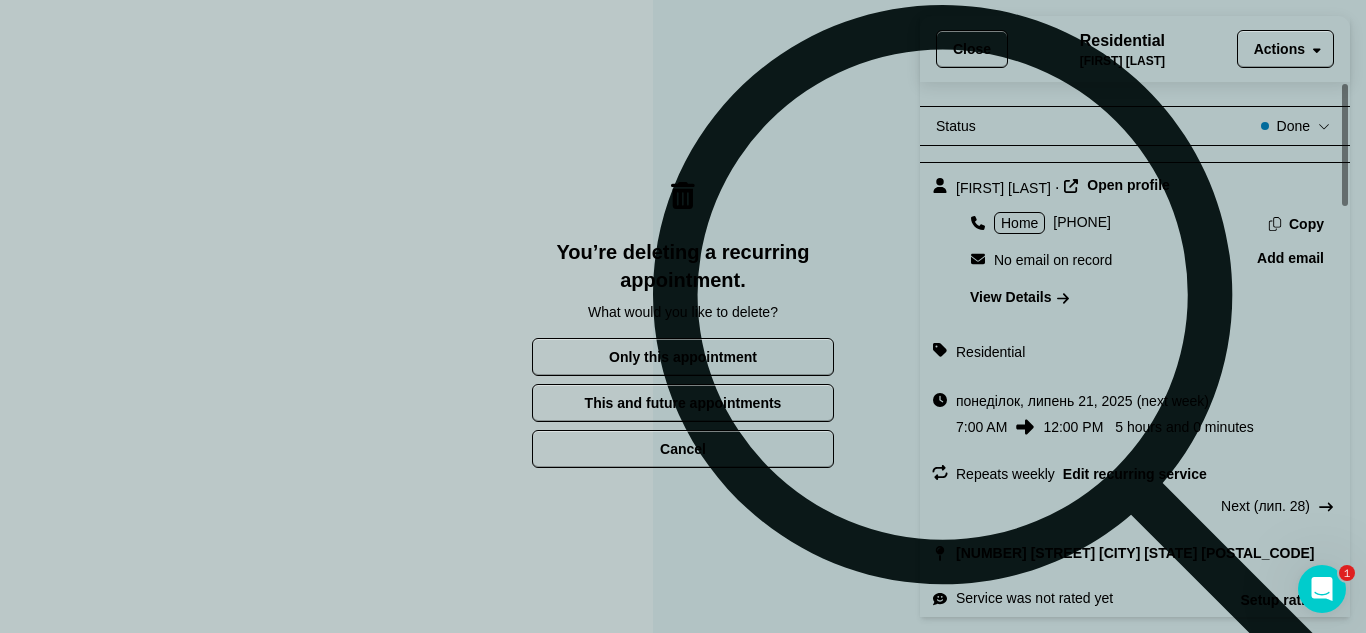 click on "Only this appointment" at bounding box center [683, 357] 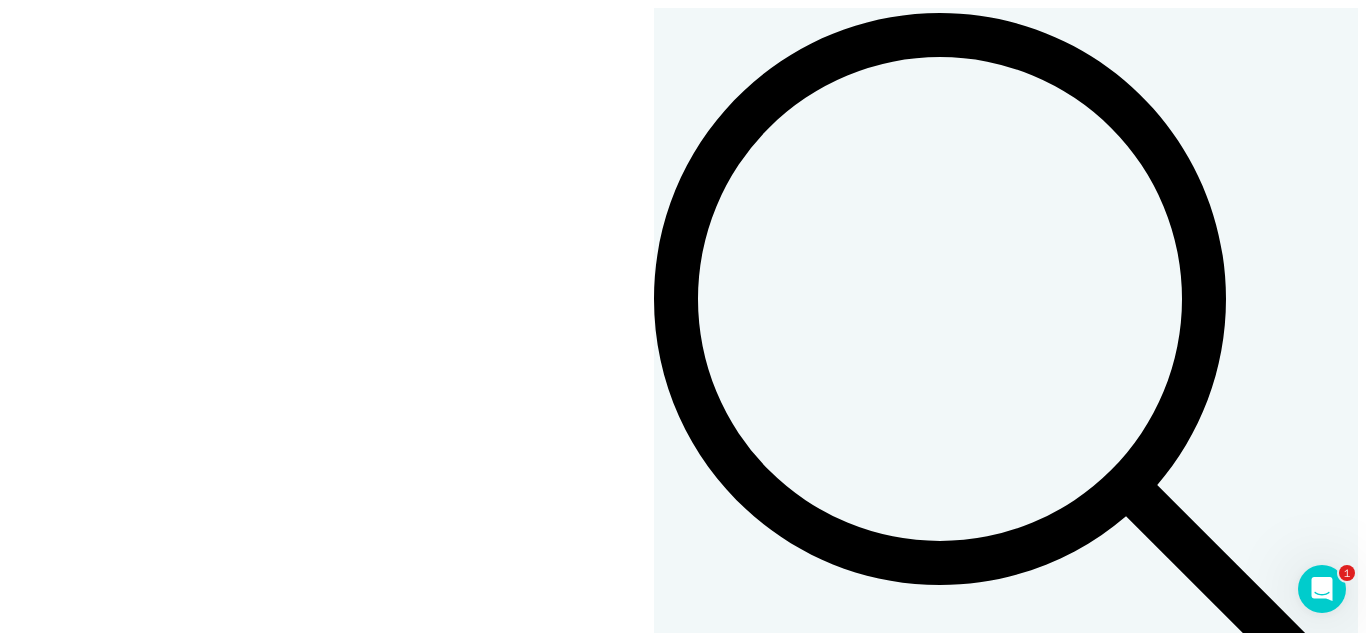 scroll, scrollTop: 0, scrollLeft: 0, axis: both 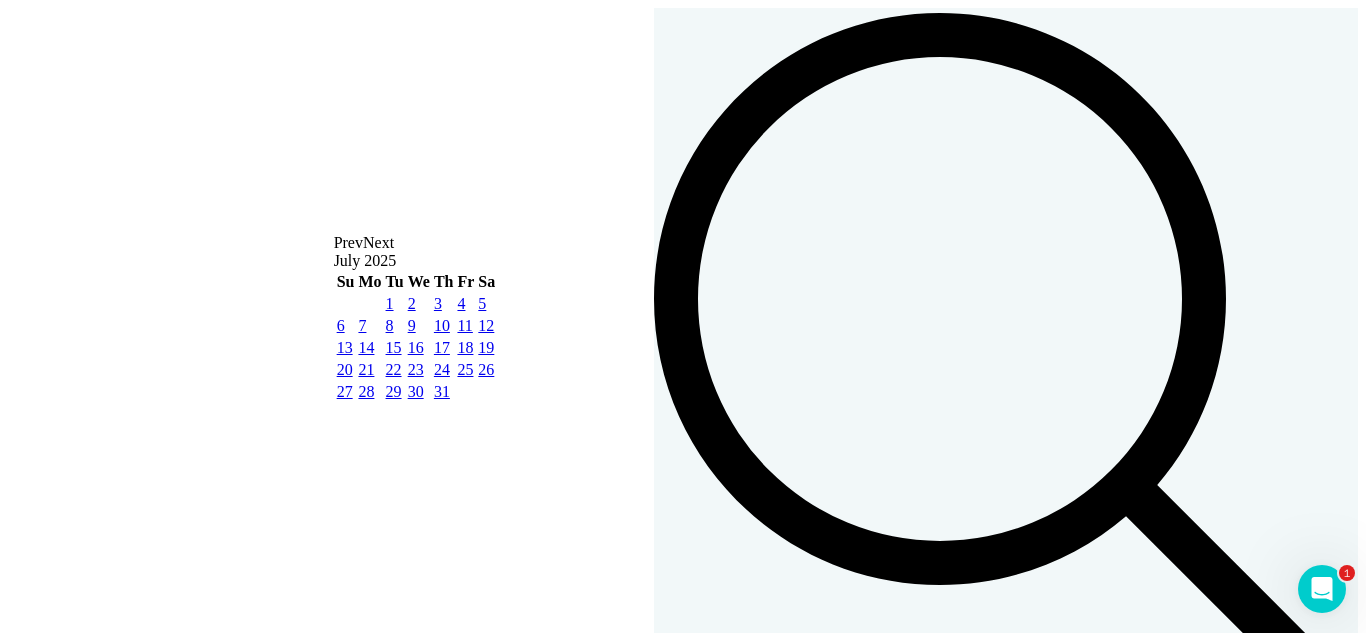click on "14" at bounding box center (366, 347) 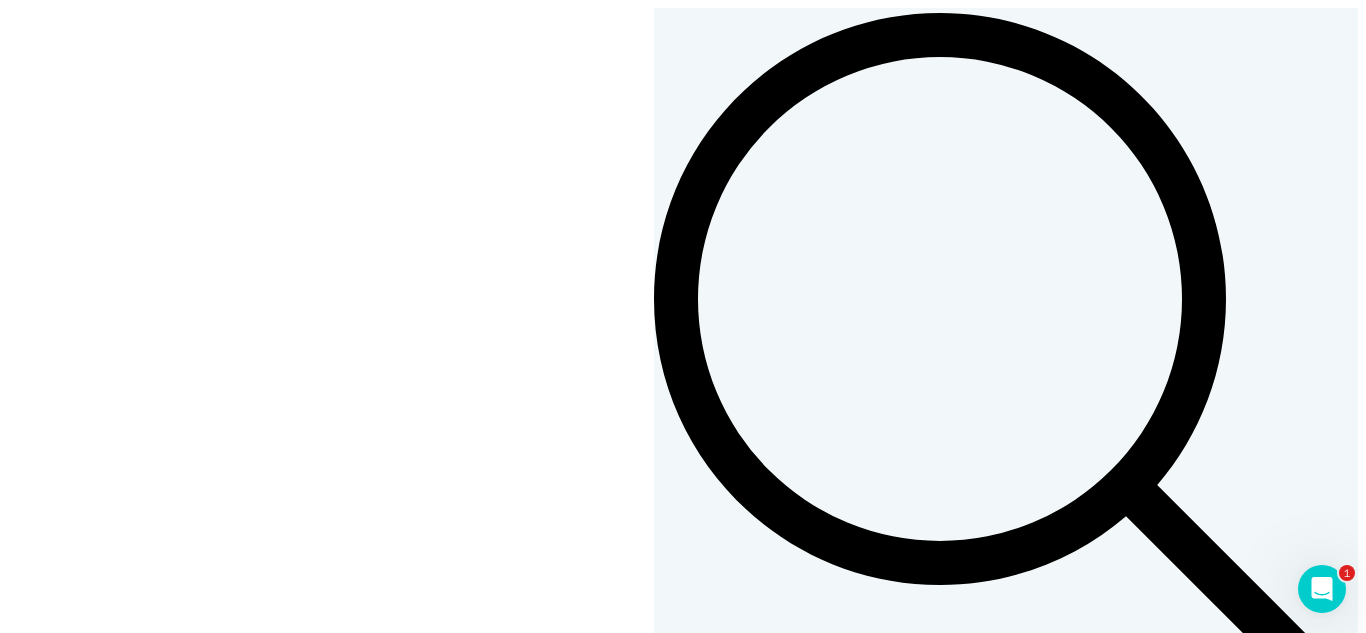 click on "**********" at bounding box center (694, 2212) 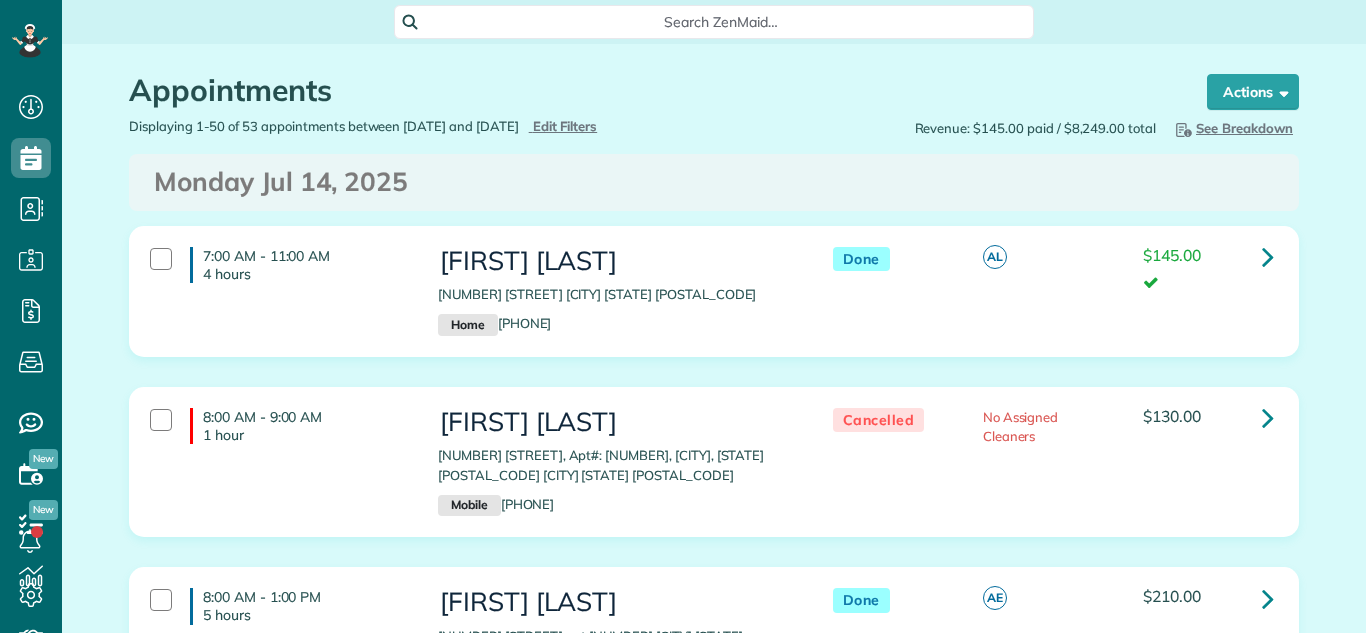 scroll, scrollTop: 0, scrollLeft: 0, axis: both 